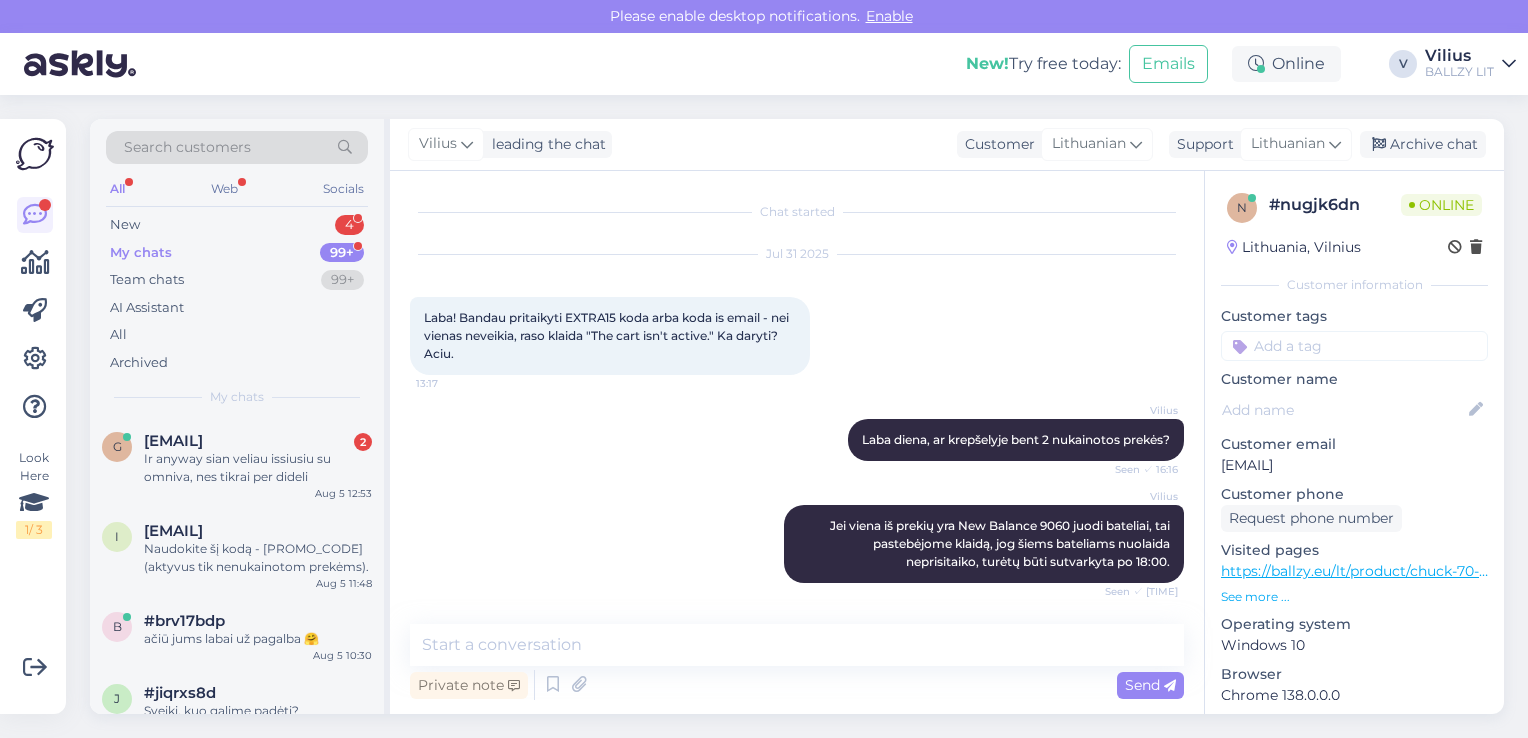 scroll, scrollTop: 0, scrollLeft: 0, axis: both 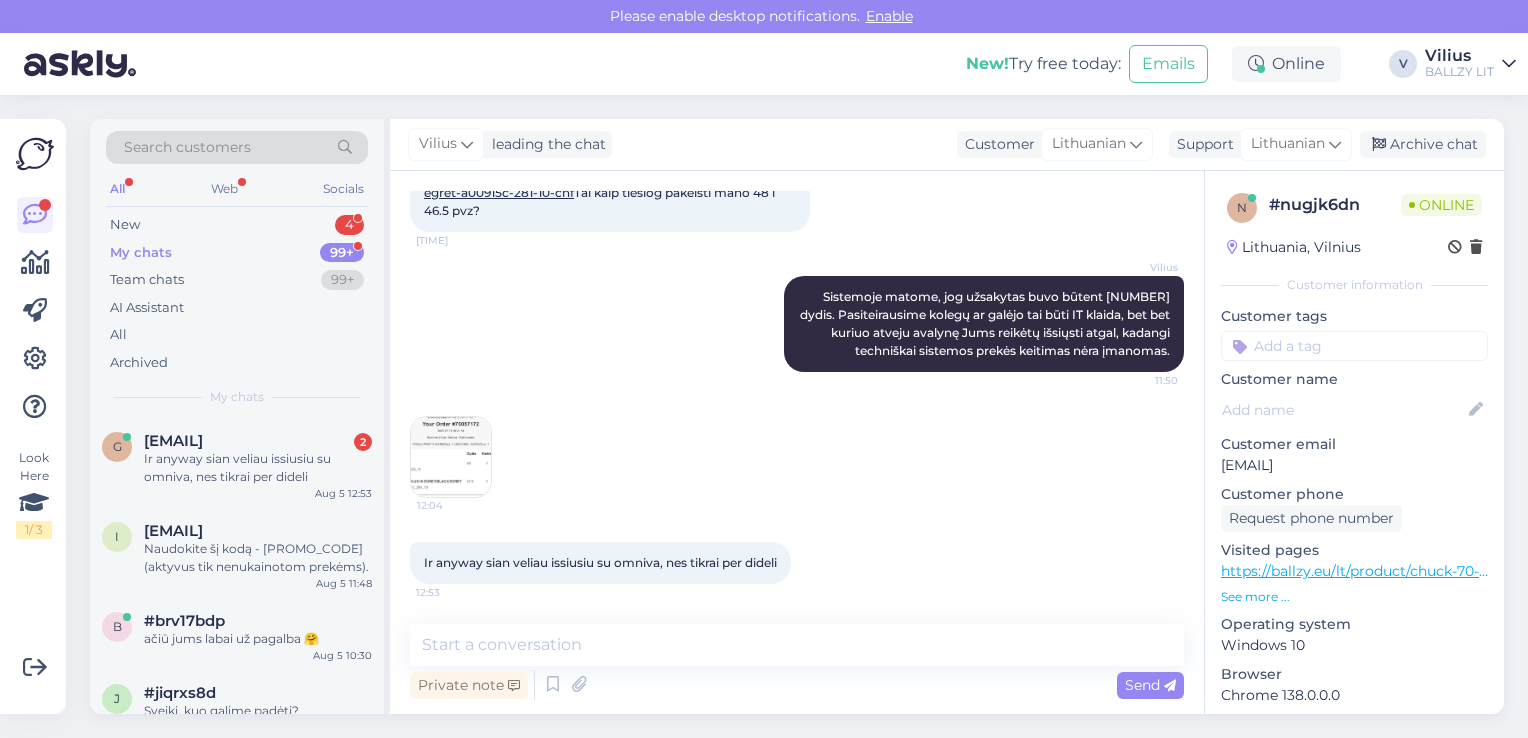 click at bounding box center [451, 457] 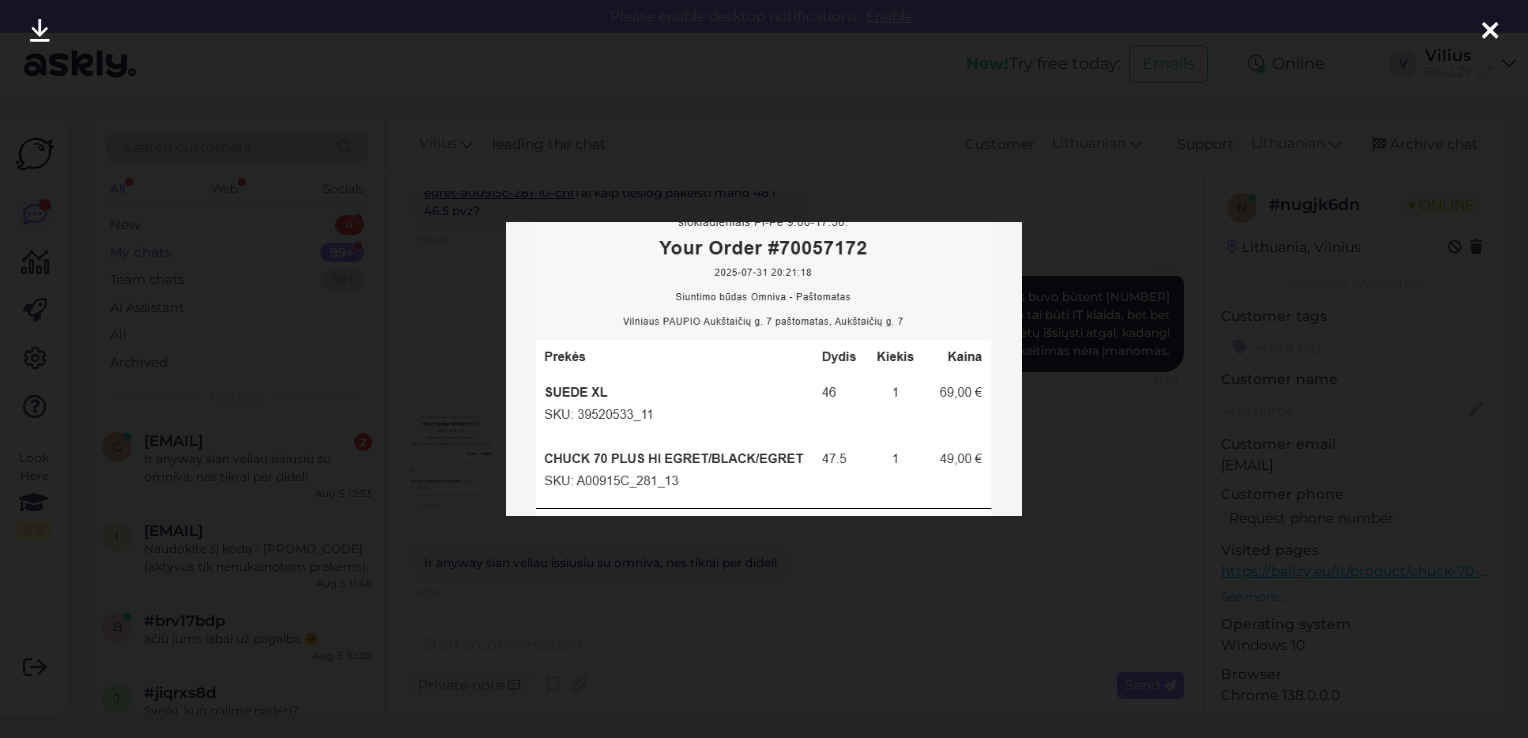 click at bounding box center (764, 369) 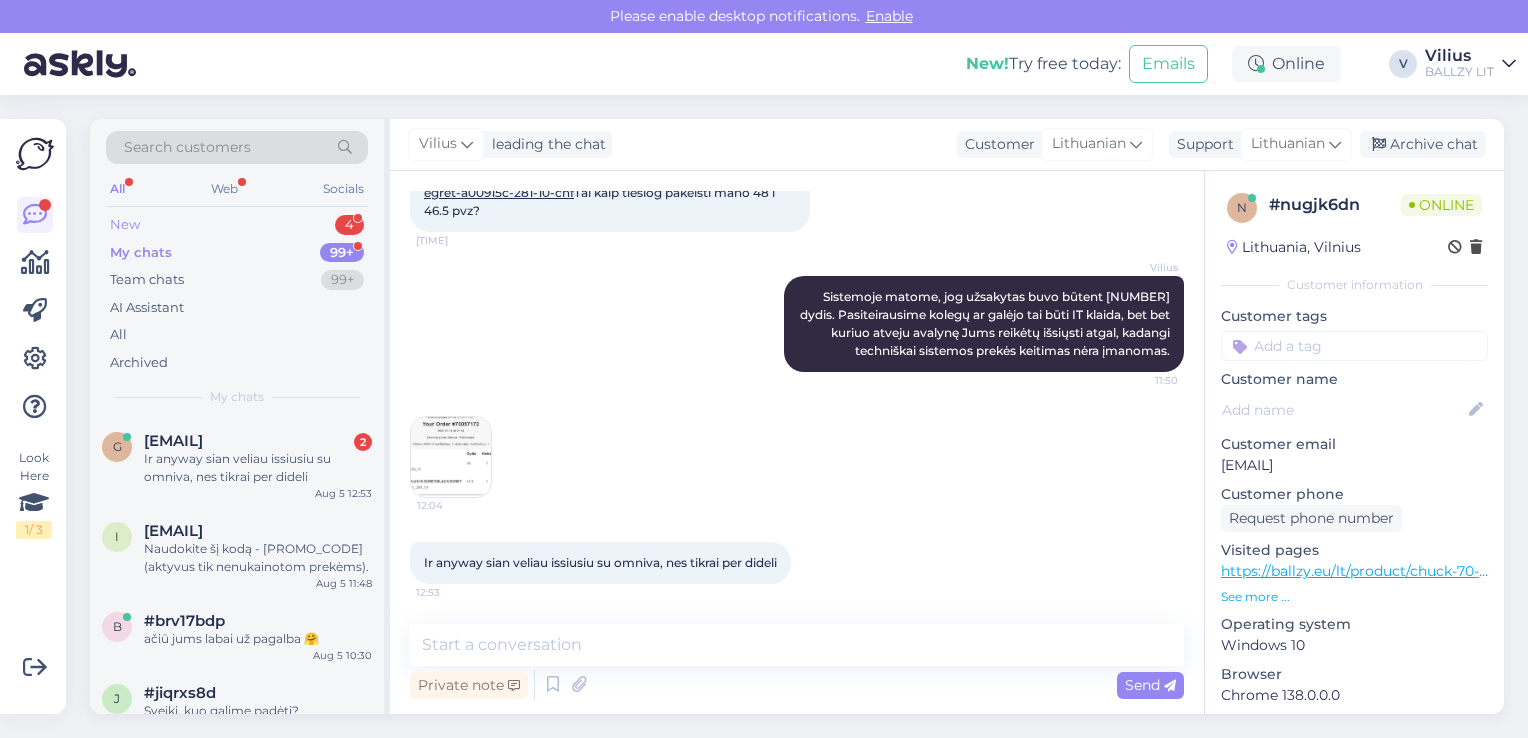 click on "New 4" at bounding box center (237, 225) 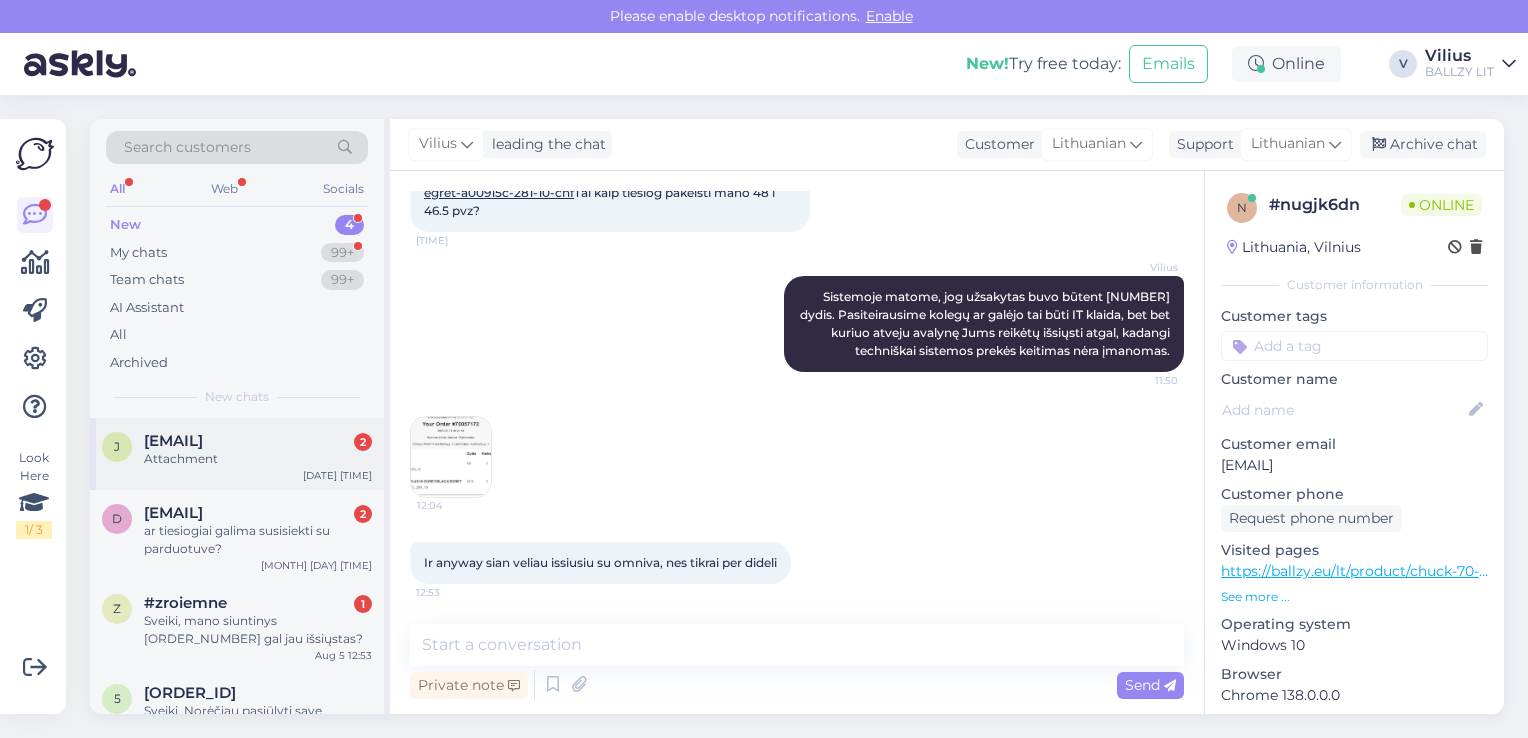 click on "[EMAIL]" at bounding box center [173, 441] 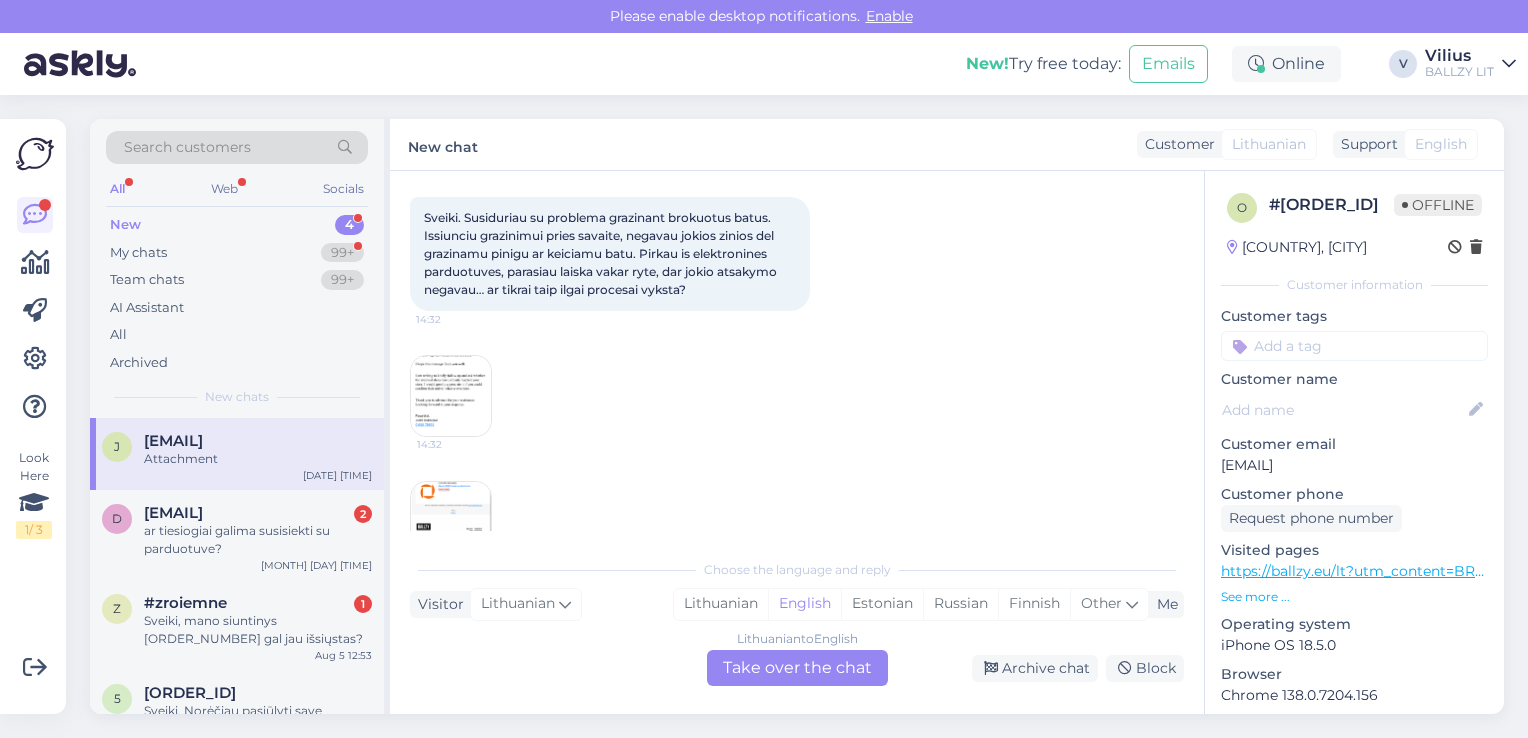 scroll, scrollTop: 152, scrollLeft: 0, axis: vertical 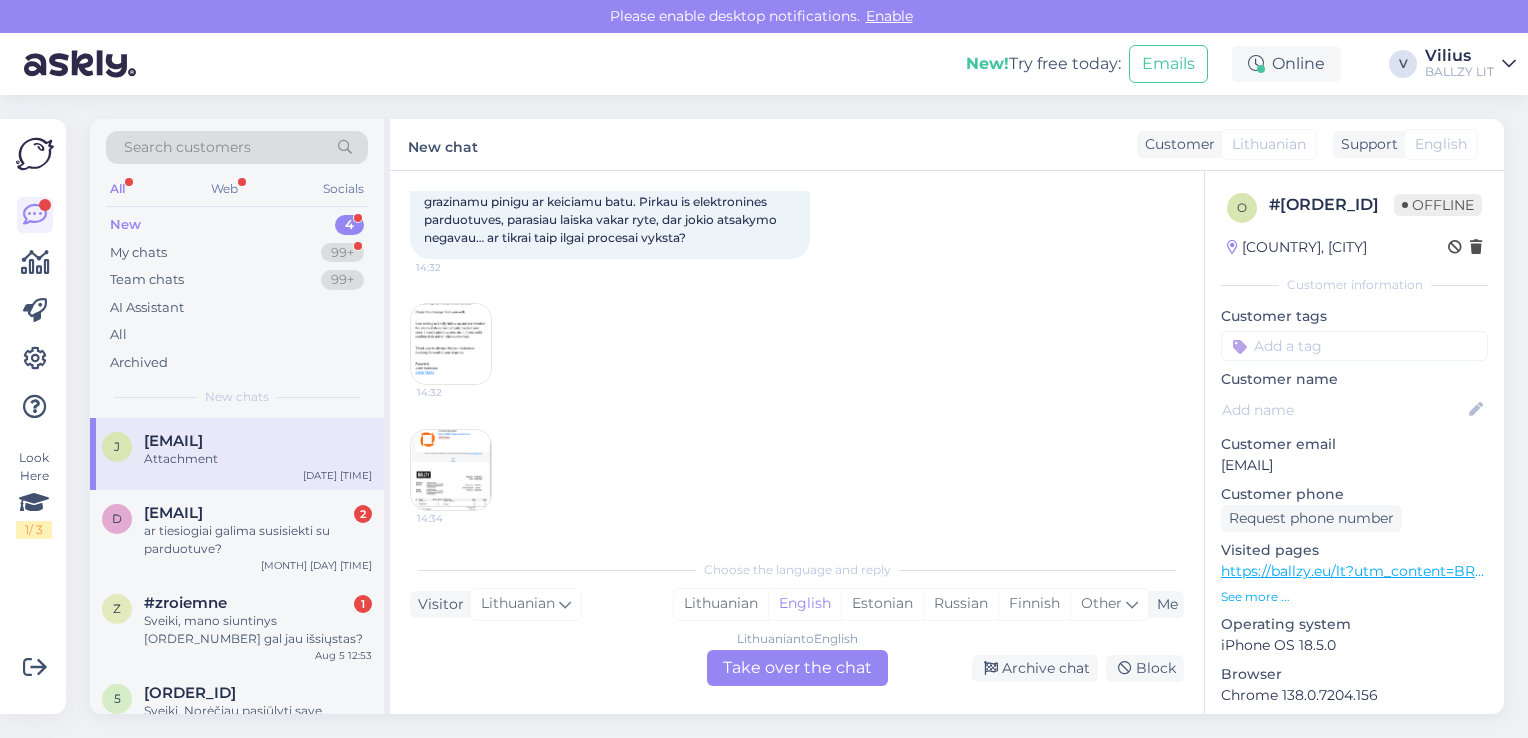 click at bounding box center [451, 344] 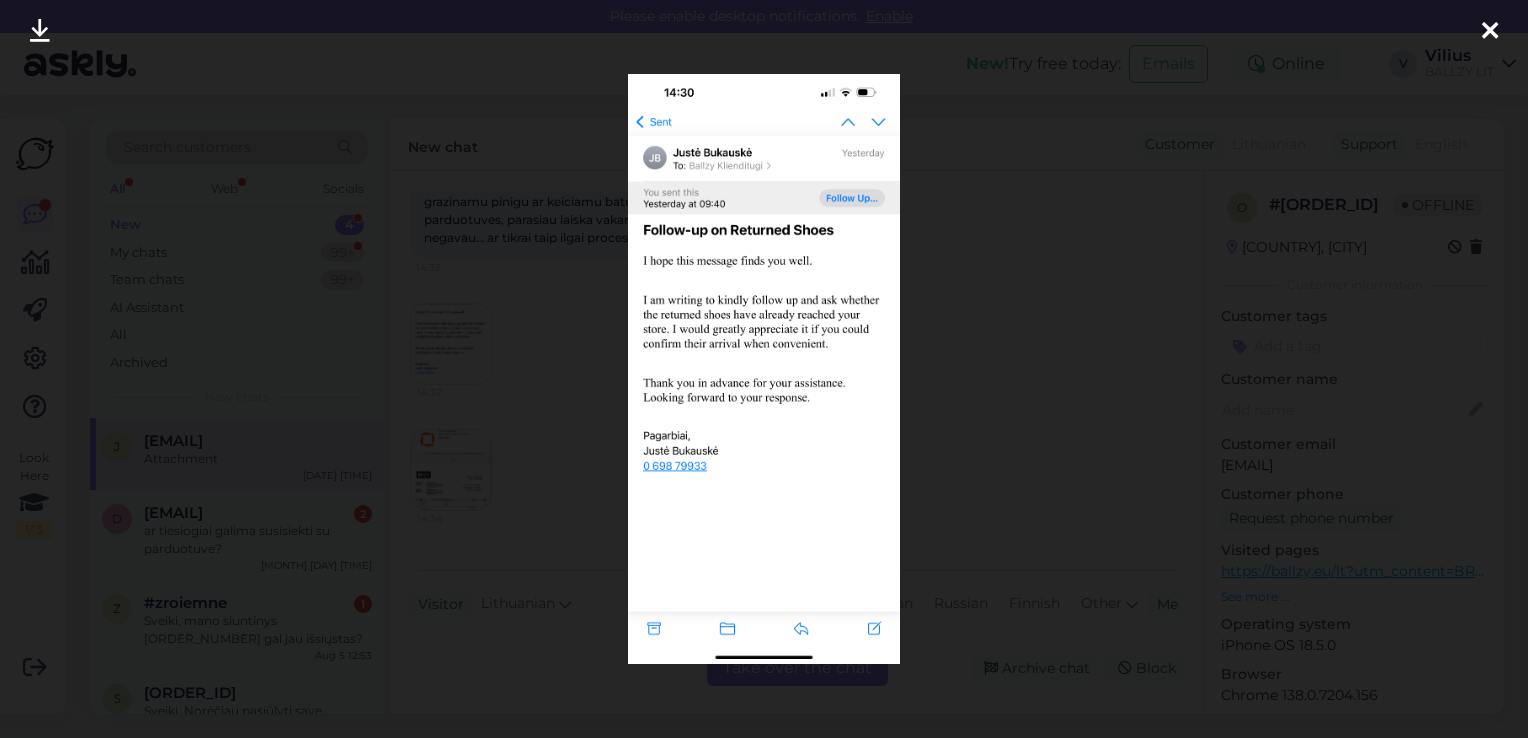 click at bounding box center (764, 369) 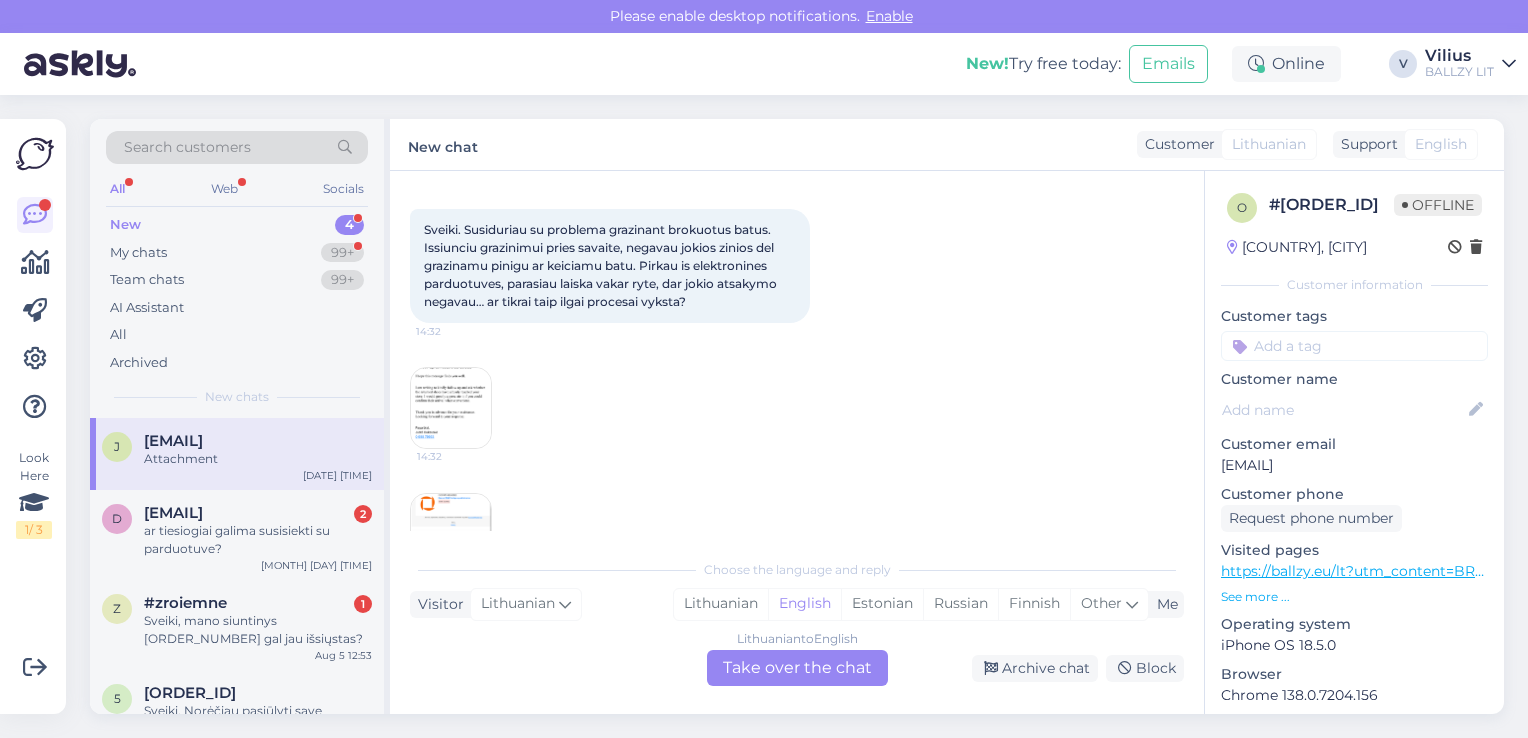 scroll, scrollTop: 52, scrollLeft: 0, axis: vertical 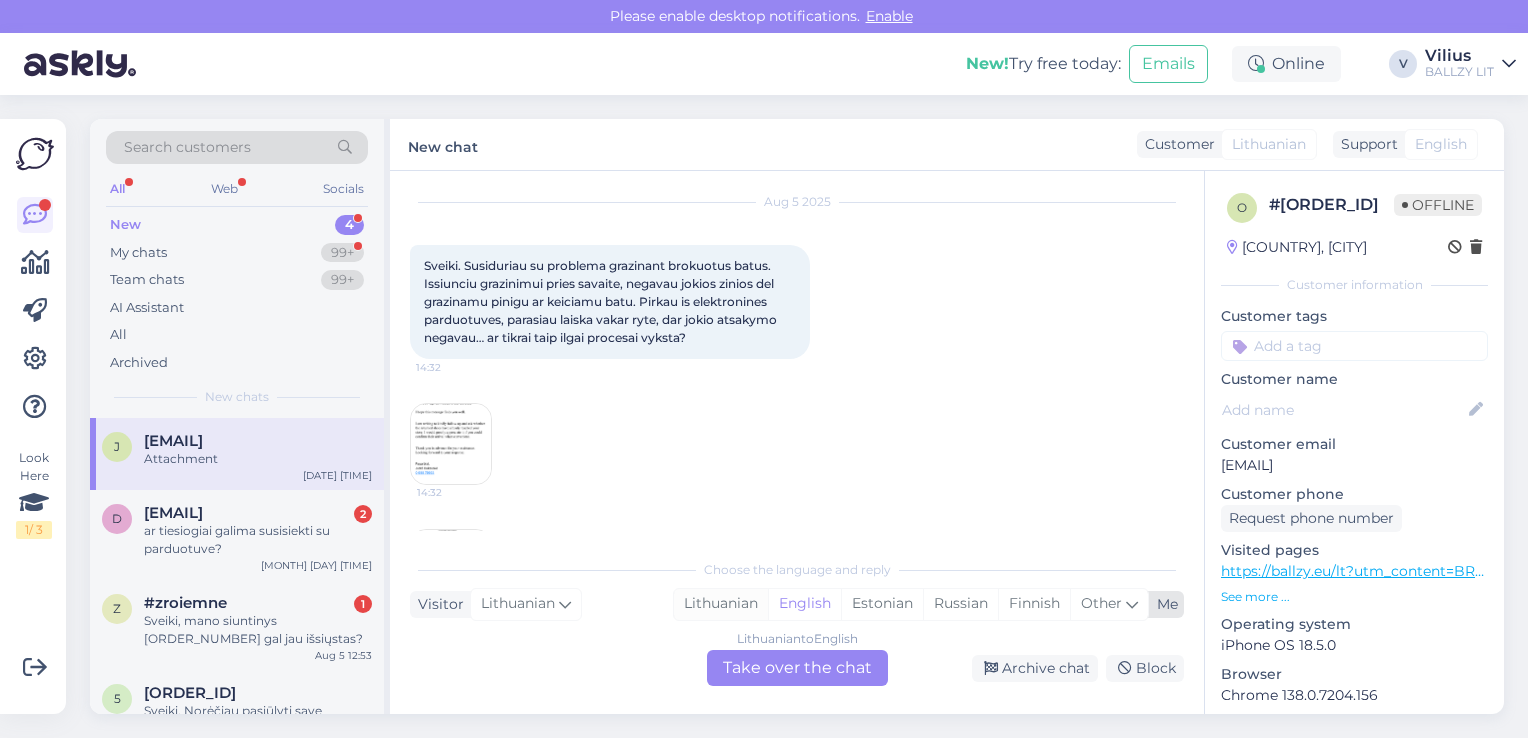 click on "Lithuanian" at bounding box center [721, 604] 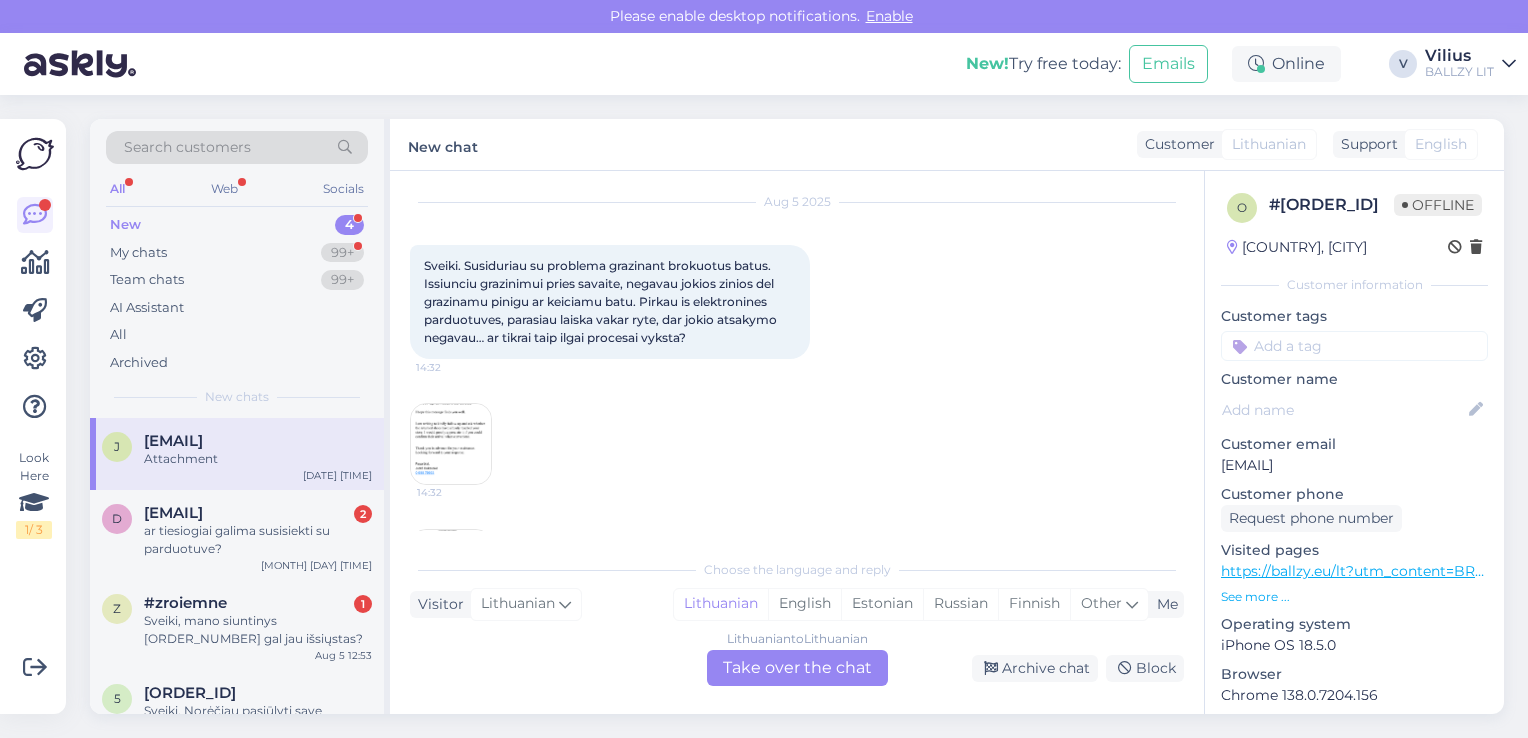 click on "Lithuanian to Lithuanian Take over the chat" at bounding box center (797, 668) 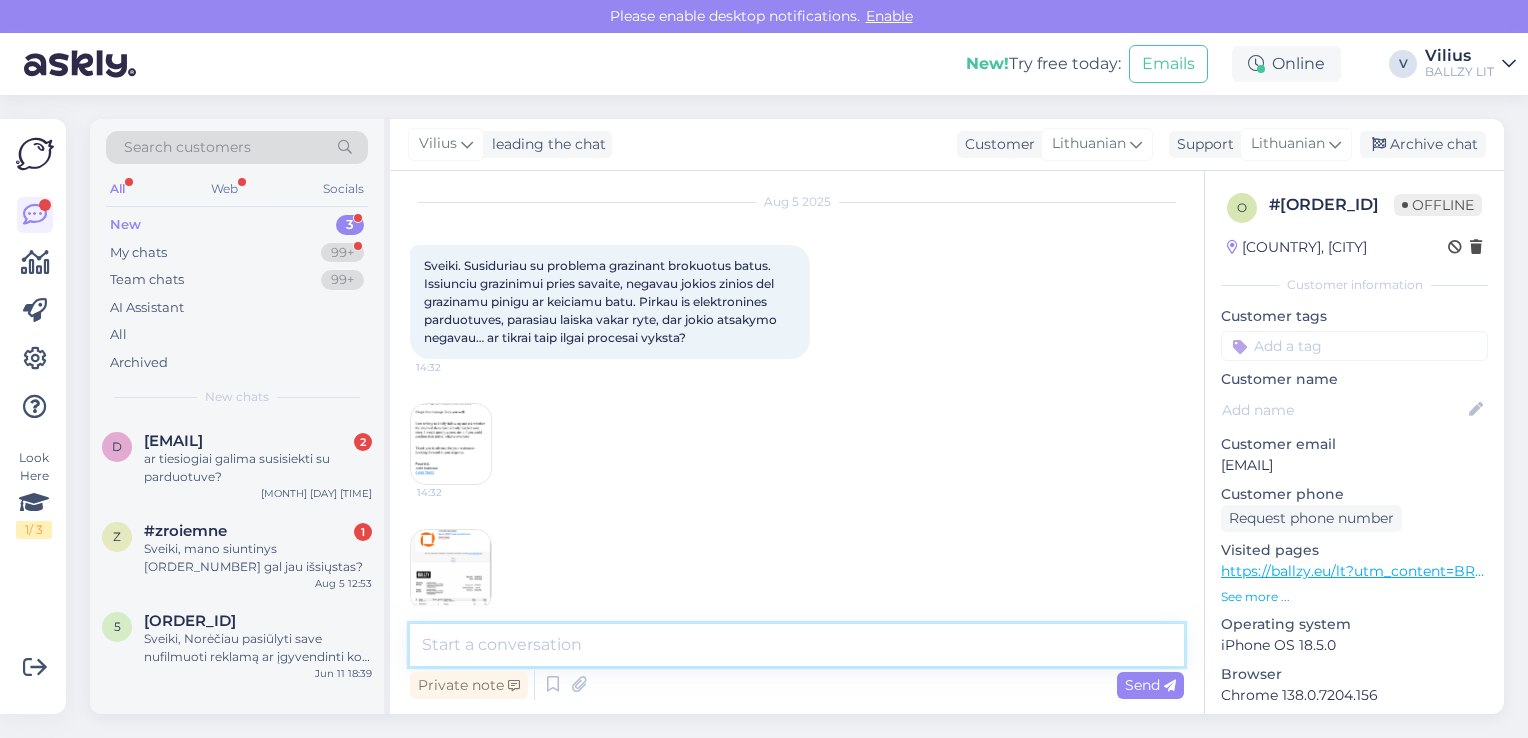 click at bounding box center (797, 645) 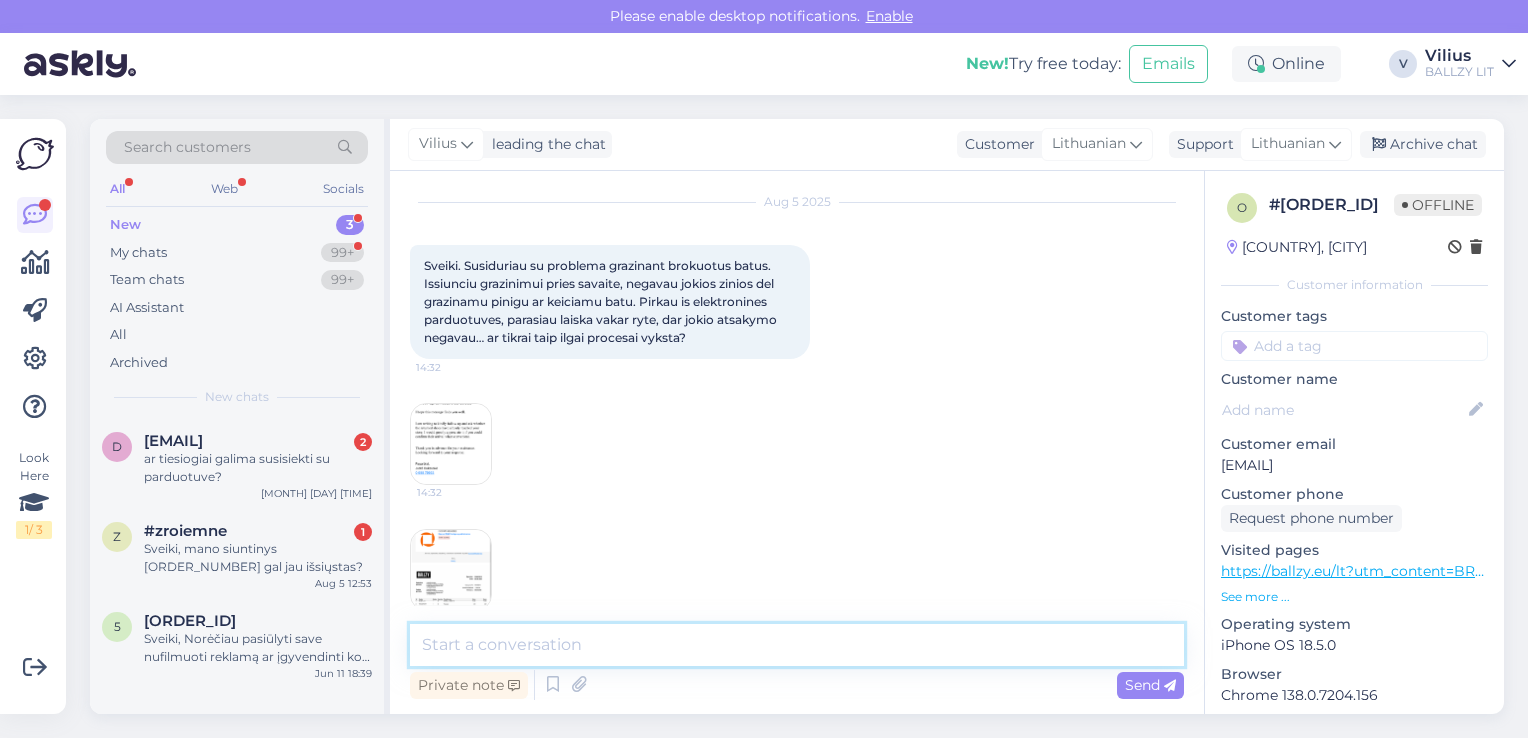 paste on "Laba diena, kilus abejonių dėl internetinėje parduotuvėje pirktos prekės kokybės, rašykite el.paštu klienditugi@ballzy.eu (idealiu atveju anglų kalba, jei tokią galimybę turite), nurodant užsakymo numerį ir pridedant 5-6 aiškias ir kokybiškas prekės nuotraukas iš visų pusių (pažeista dalis, šonai, priekis, padas, galas, vaizdas iš viršaus, bendras vaizdas). Gražios dienos!" 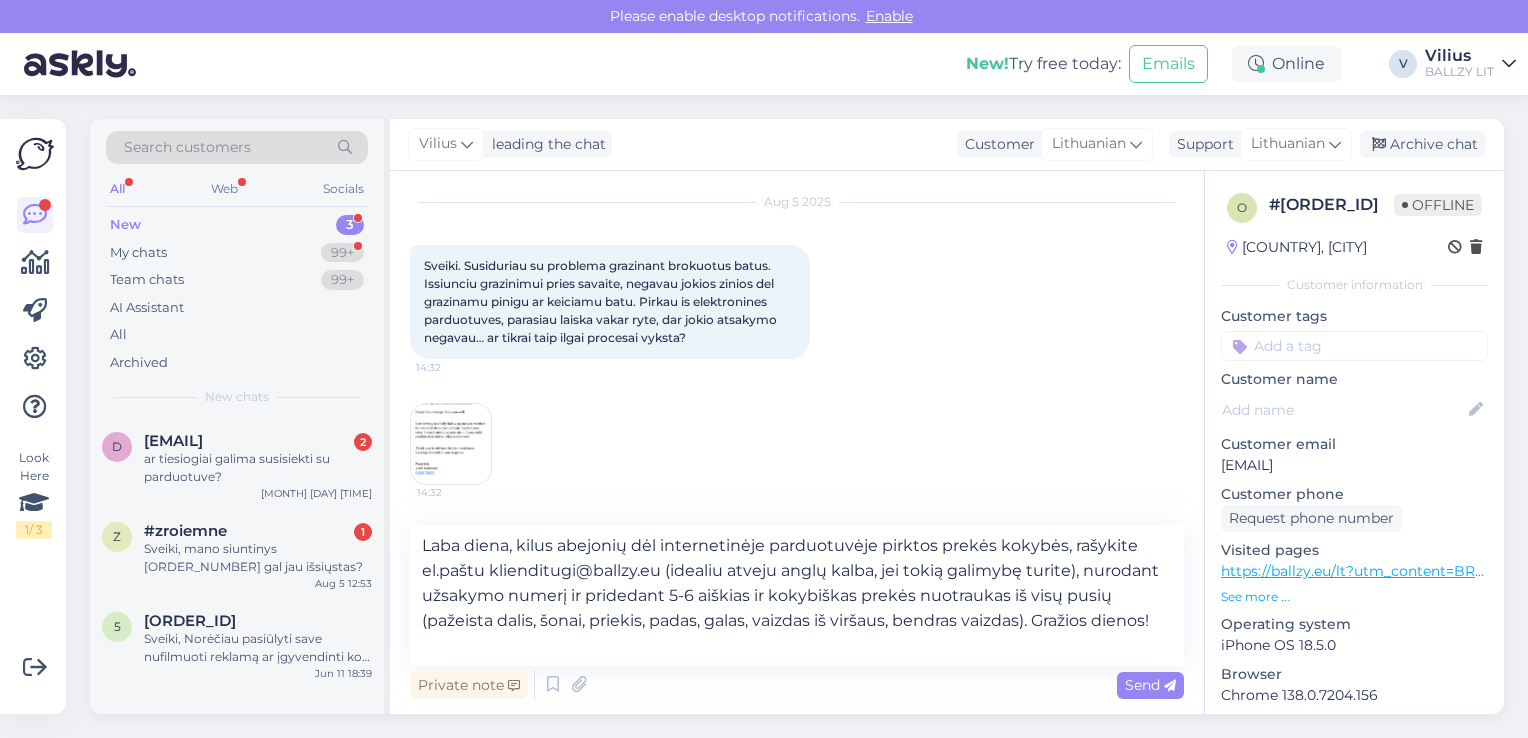 click at bounding box center (451, 444) 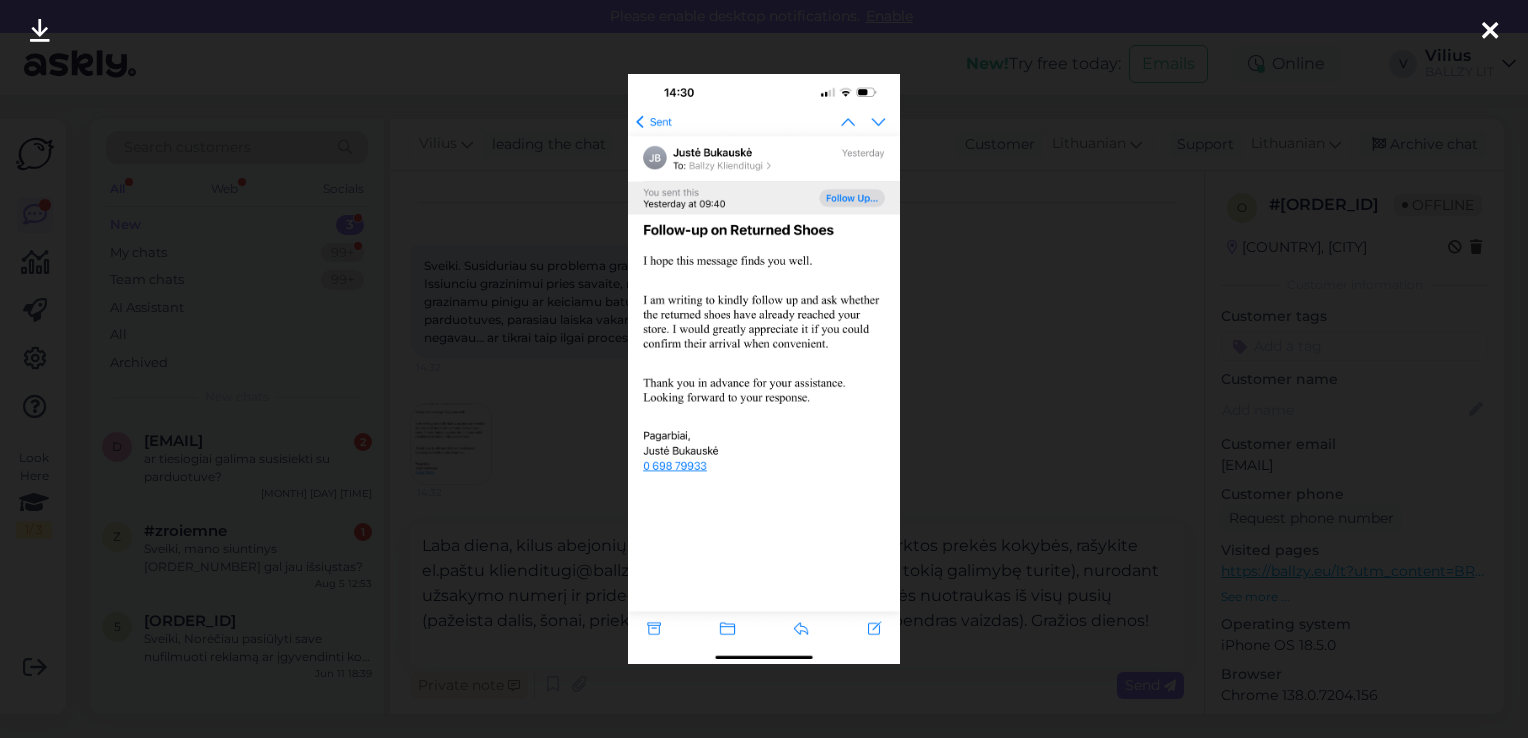 click at bounding box center [764, 369] 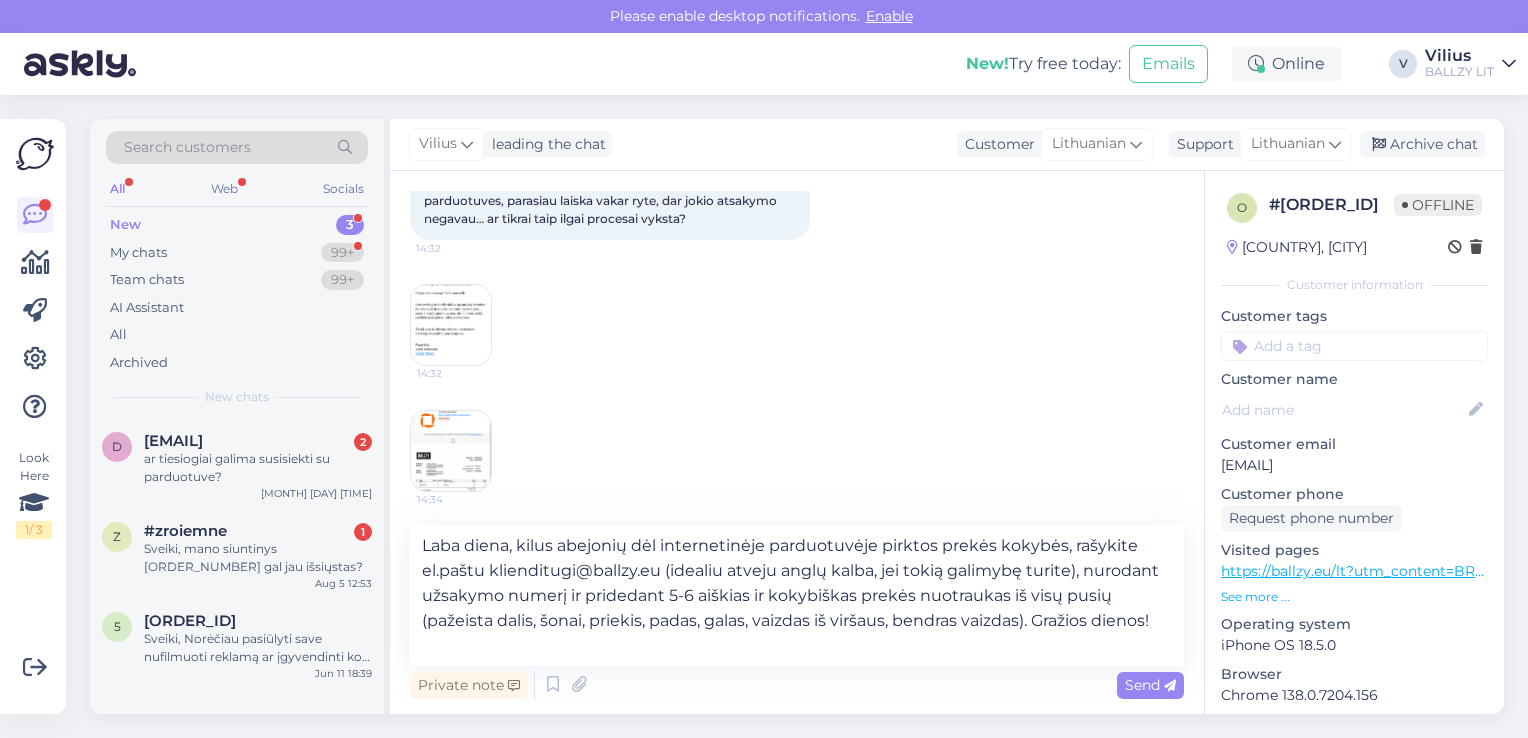 scroll, scrollTop: 176, scrollLeft: 0, axis: vertical 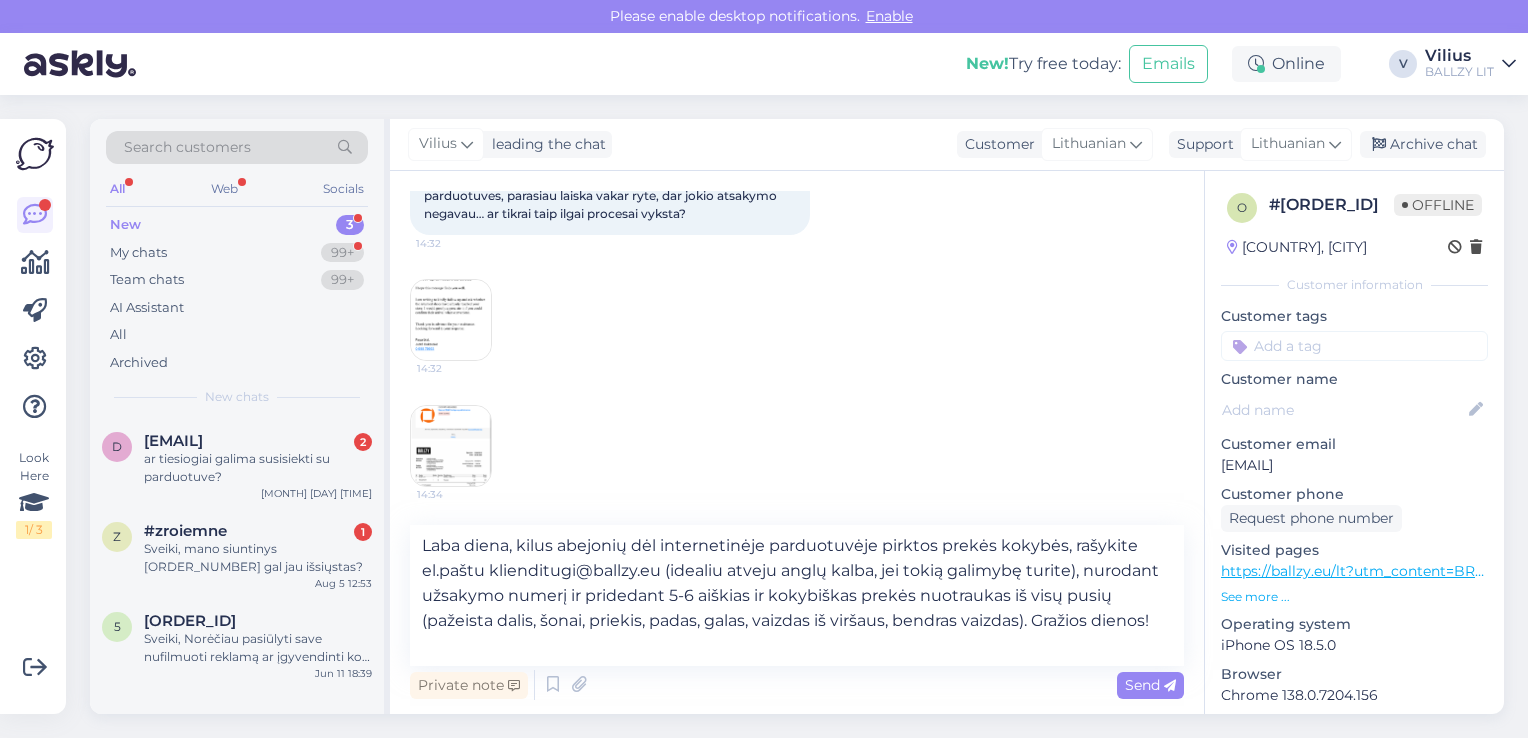 click at bounding box center (451, 446) 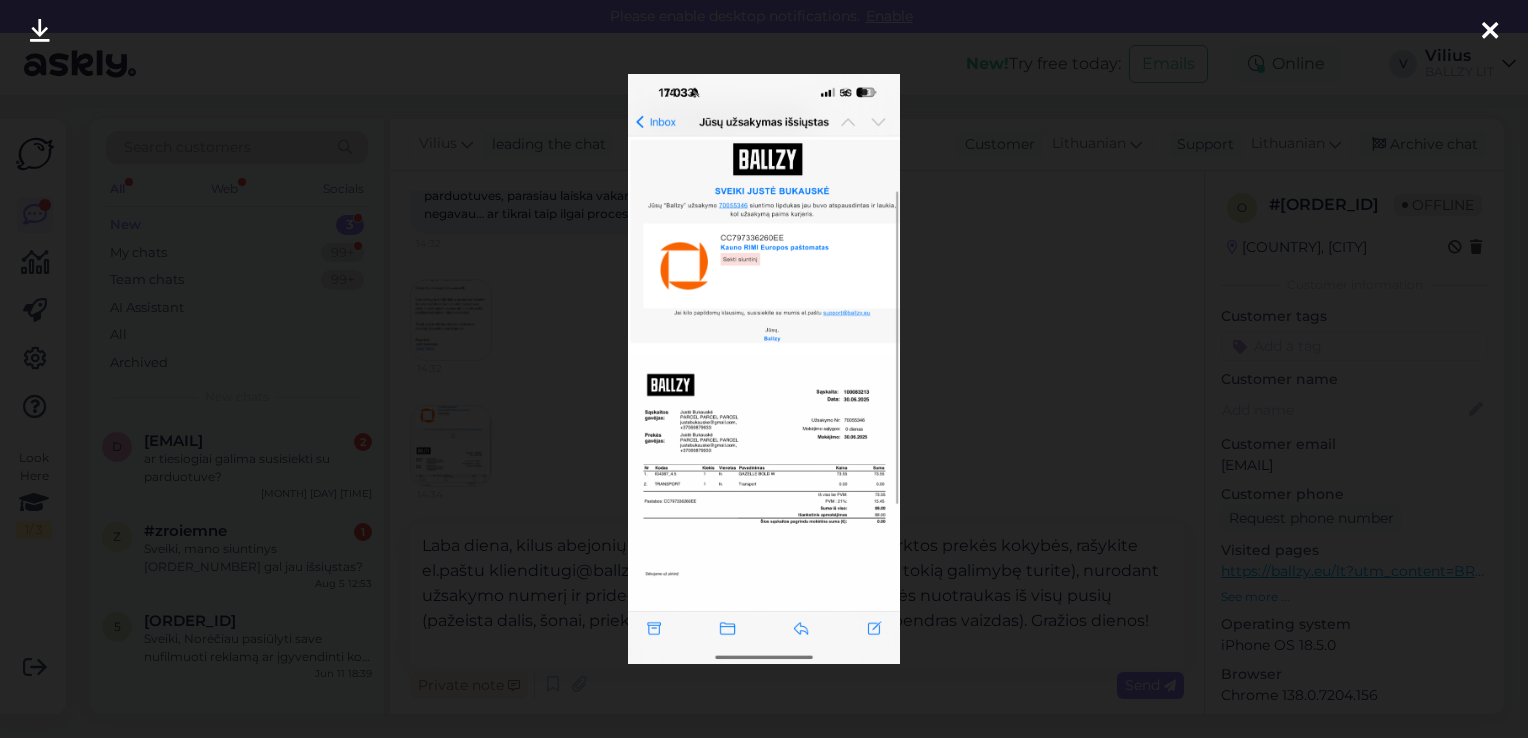 click at bounding box center (764, 369) 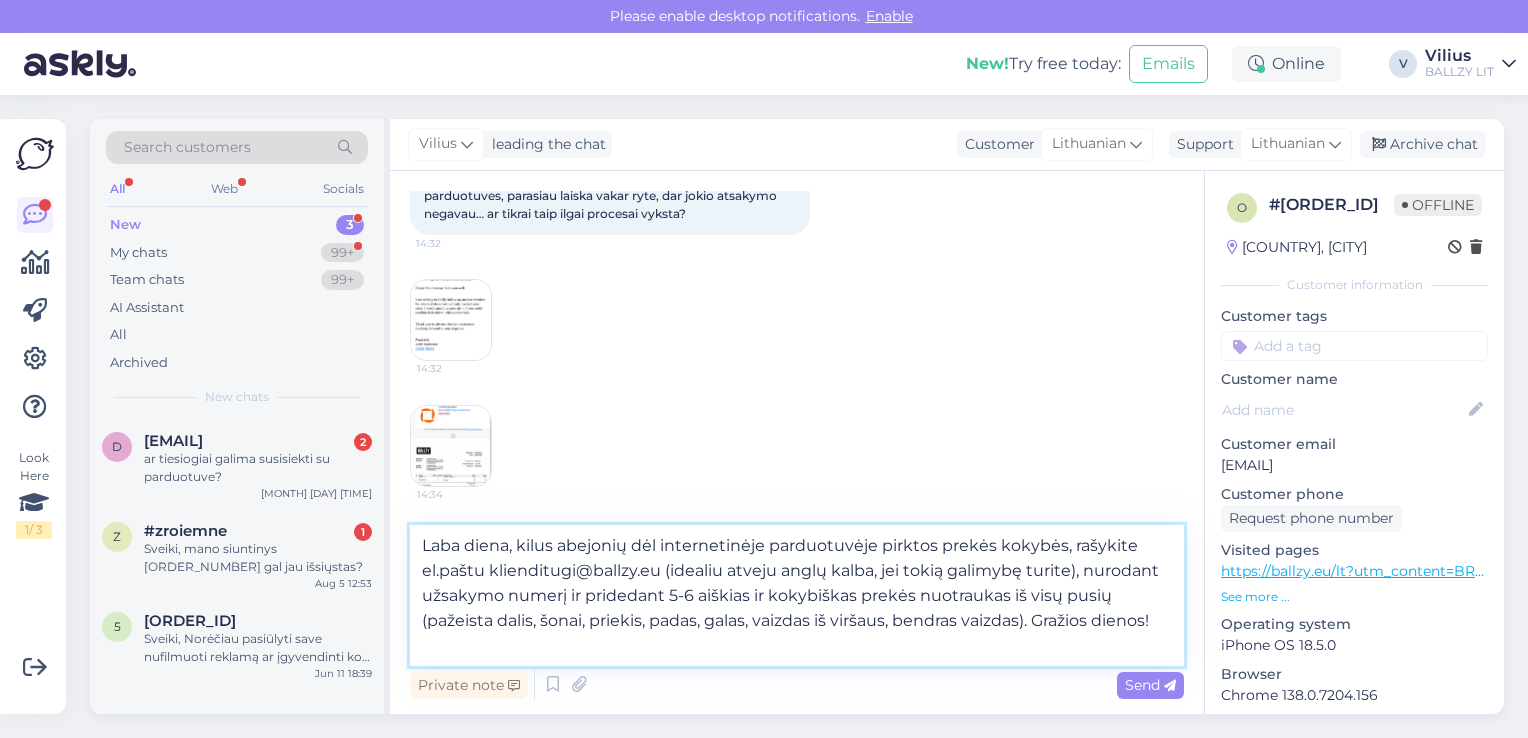click on "Laba diena, kilus abejonių dėl internetinėje parduotuvėje pirktos prekės kokybės, rašykite el.paštu klienditugi@ballzy.eu (idealiu atveju anglų kalba, jei tokią galimybę turite), nurodant užsakymo numerį ir pridedant 5-6 aiškias ir kokybiškas prekės nuotraukas iš visų pusių (pažeista dalis, šonai, priekis, padas, galas, vaizdas iš viršaus, bendras vaizdas). Gražios dienos!" at bounding box center (797, 595) 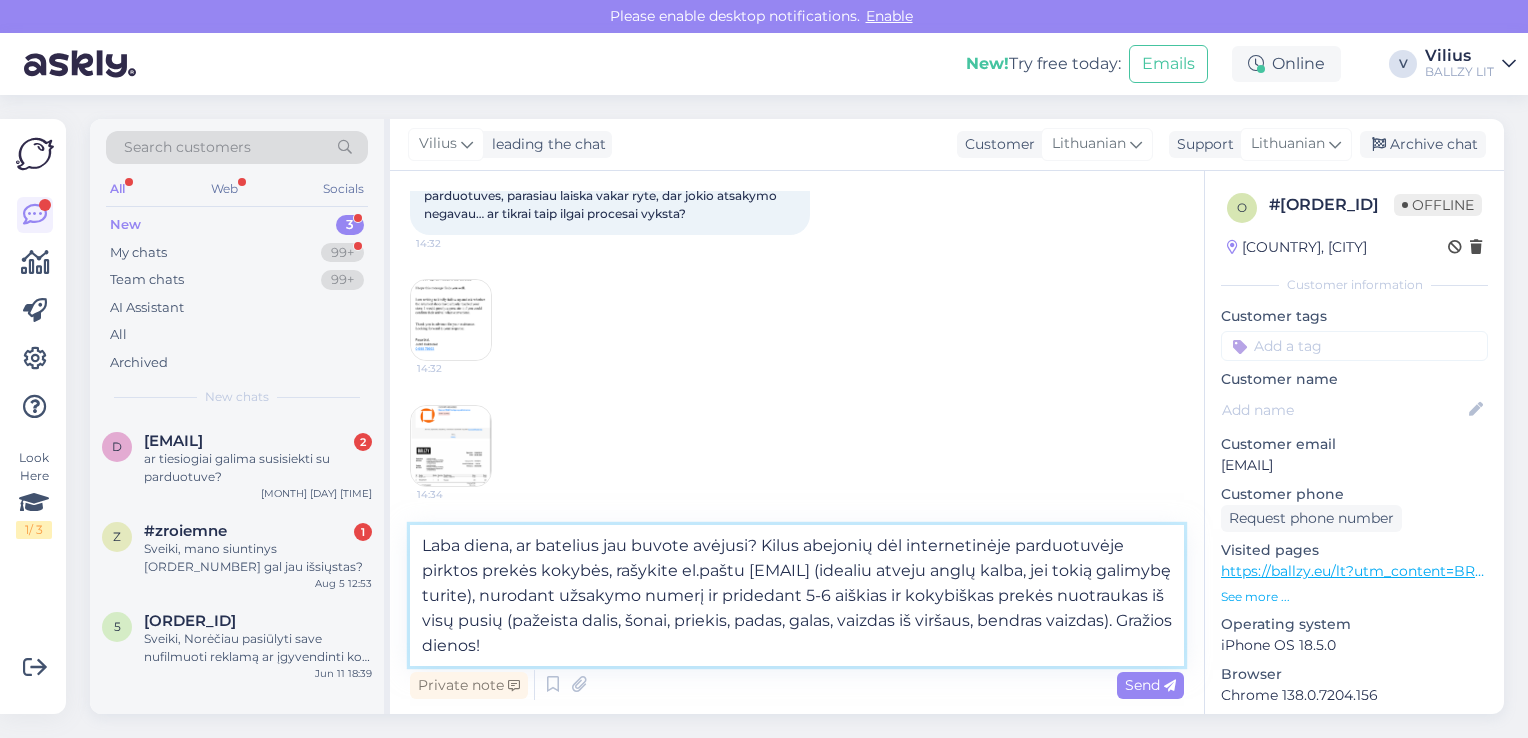 click on "Laba diena, ar batelius jau buvote avėjusi? Kilus abejonių dėl internetinėje parduotuvėje pirktos prekės kokybės, rašykite el.paštu [EMAIL] (idealiu atveju anglų kalba, jei tokią galimybę turite), nurodant užsakymo numerį ir pridedant 5-6 aiškias ir kokybiškas prekės nuotraukas iš visų pusių (pažeista dalis, šonai, priekis, padas, galas, vaizdas iš viršaus, bendras vaizdas). Gražios dienos!" at bounding box center [797, 595] 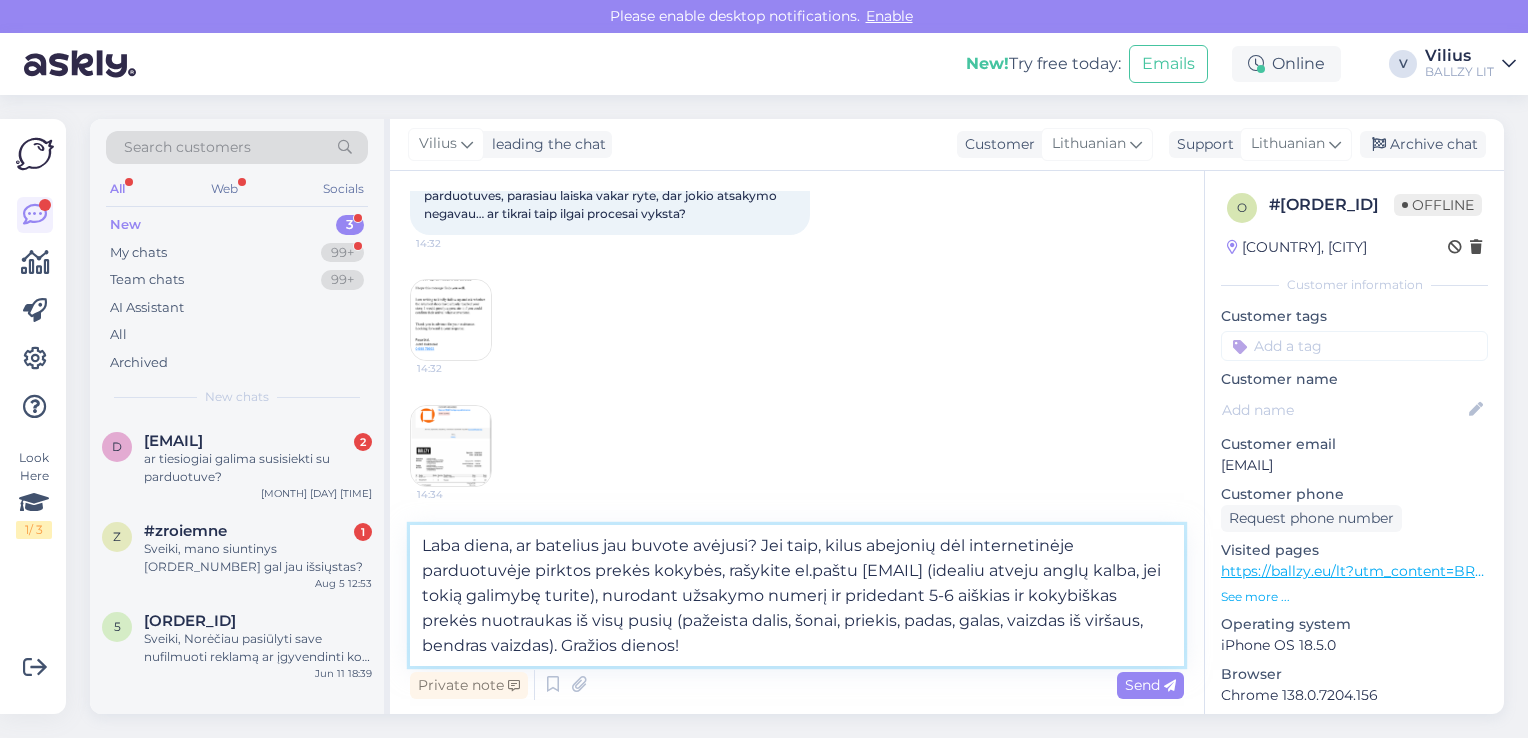 click on "Laba diena, ar batelius jau buvote avėjusi? Jei taip, kilus abejonių dėl internetinėje parduotuvėje pirktos prekės kokybės, rašykite el.paštu [EMAIL] (idealiu atveju anglų kalba, jei tokią galimybę turite), nurodant užsakymo numerį ir pridedant 5-6 aiškias ir kokybiškas prekės nuotraukas iš visų pusių (pažeista dalis, šonai, priekis, padas, galas, vaizdas iš viršaus, bendras vaizdas). Gražios dienos!" at bounding box center [797, 595] 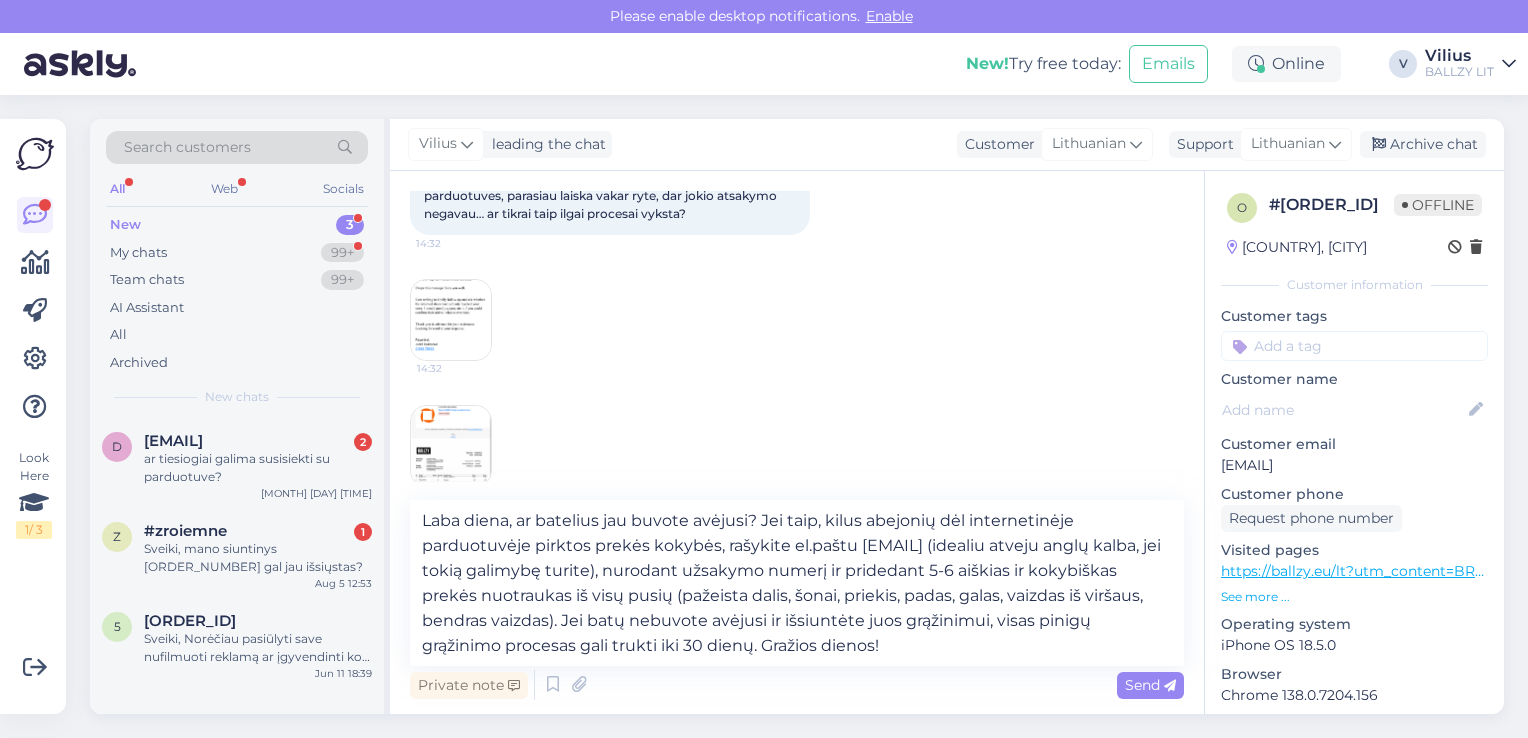 click at bounding box center (451, 320) 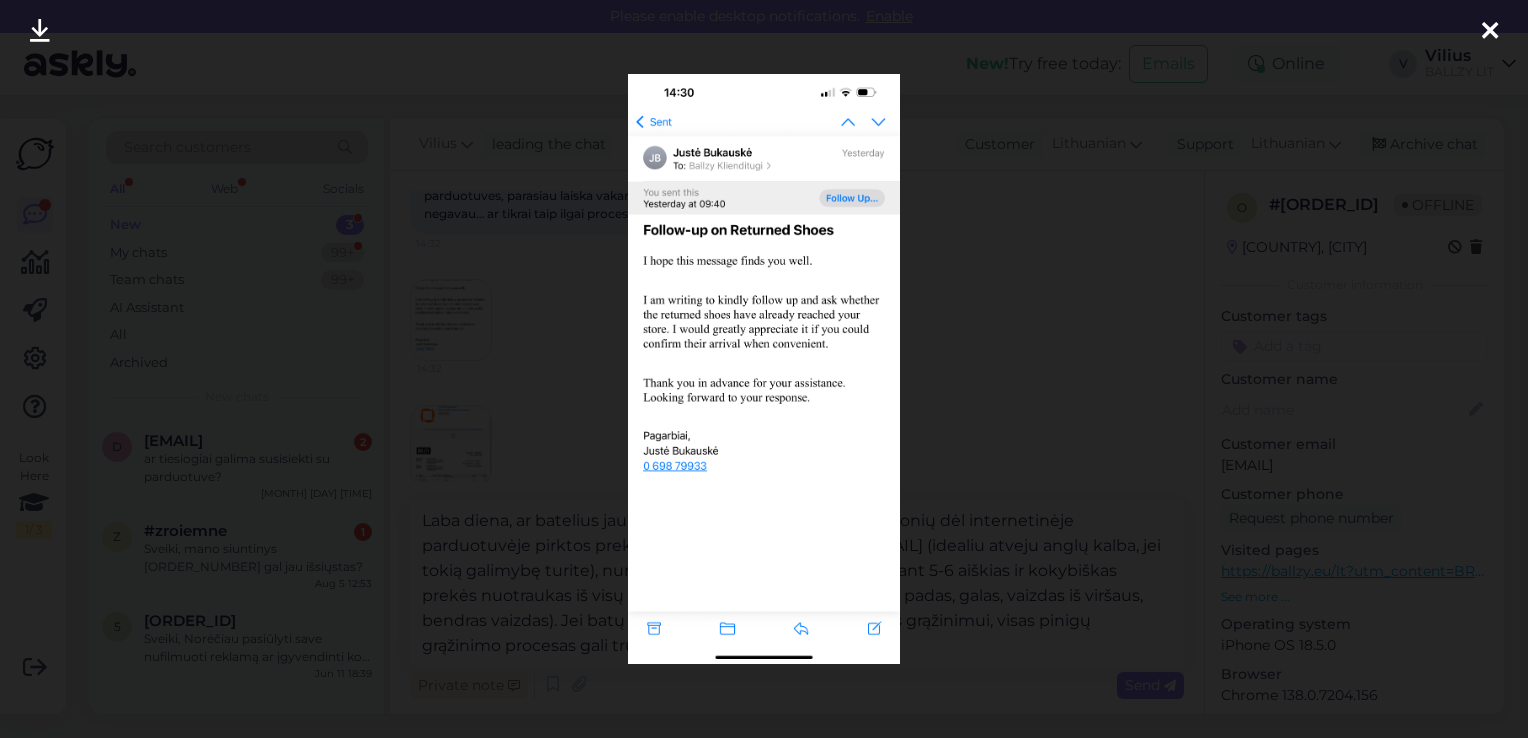click at bounding box center (764, 369) 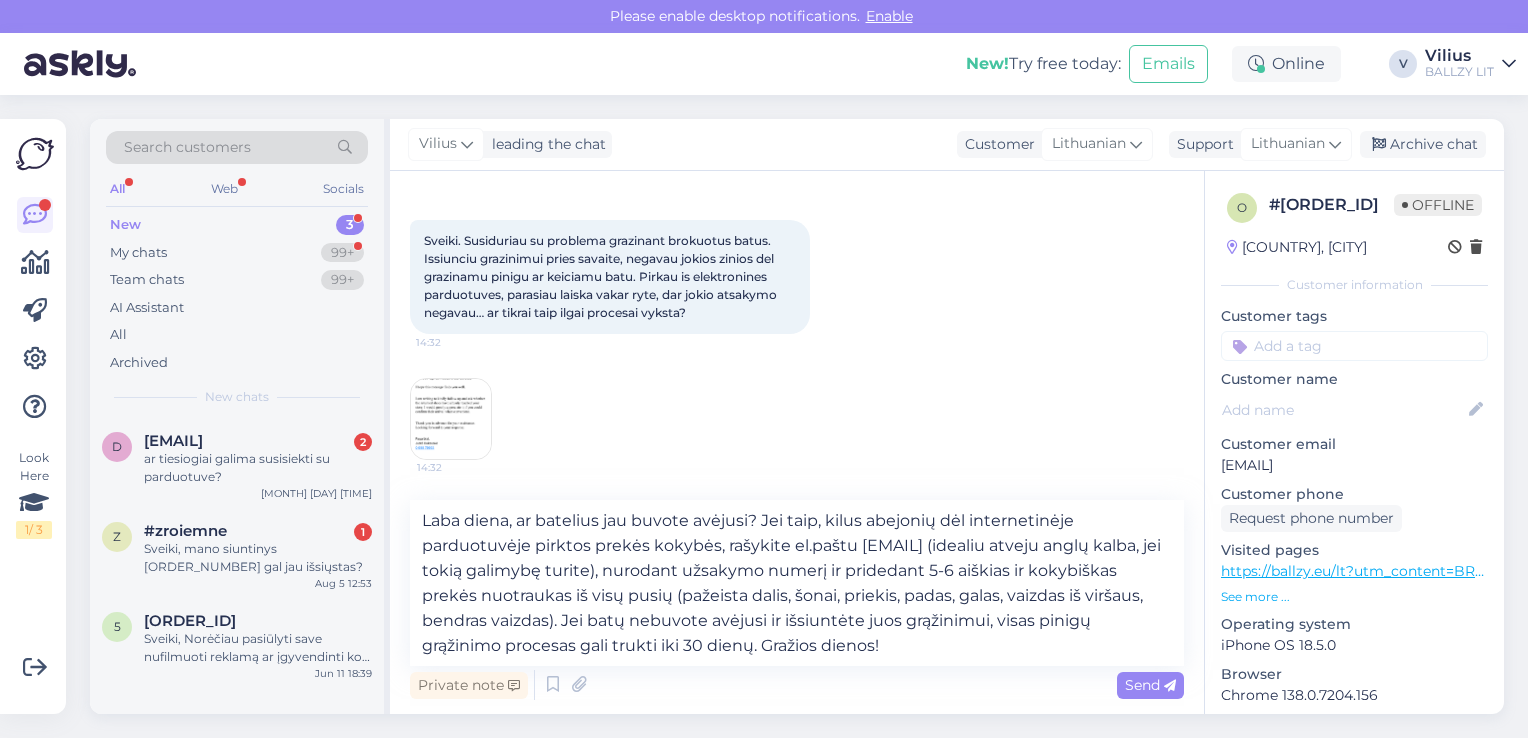 scroll, scrollTop: 76, scrollLeft: 0, axis: vertical 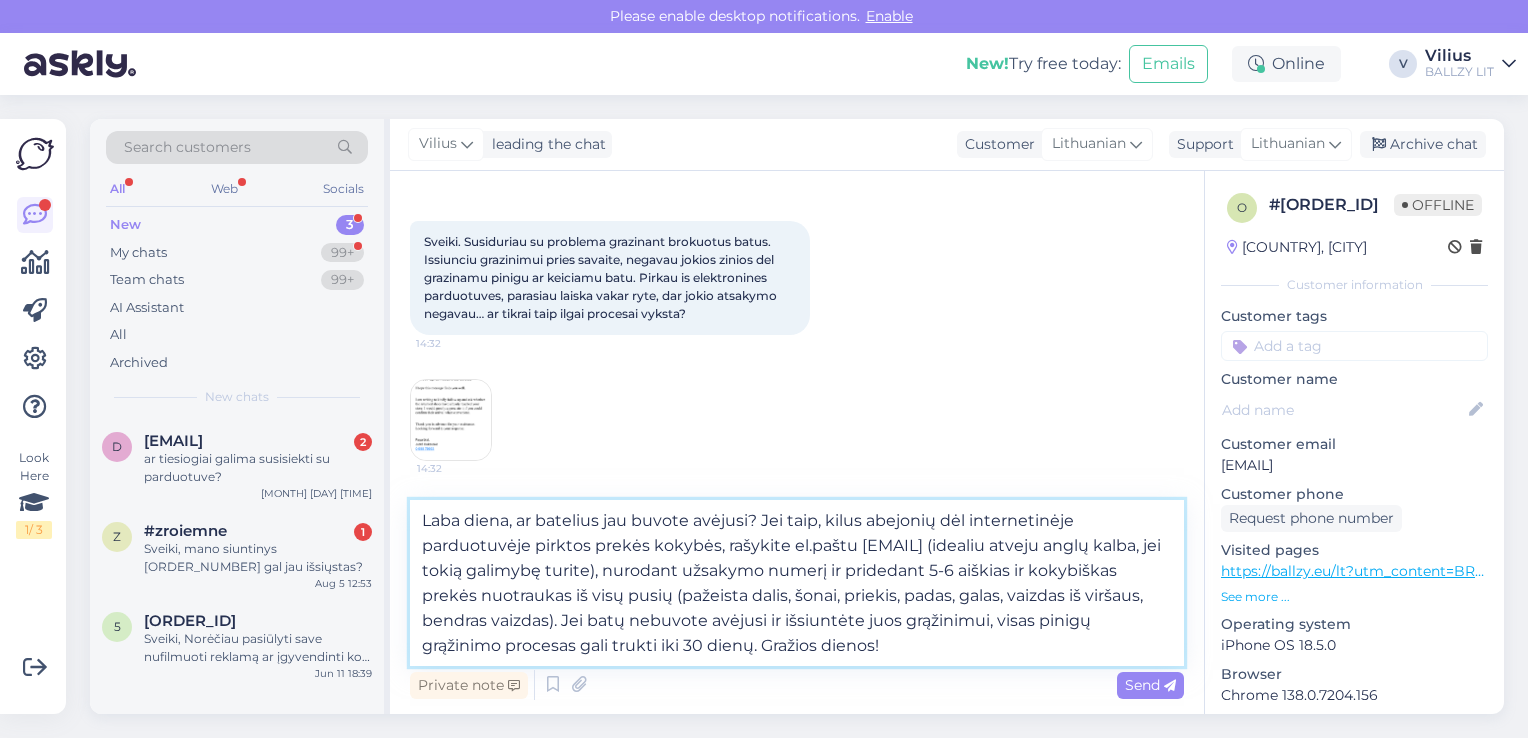drag, startPoint x: 764, startPoint y: 520, endPoint x: 642, endPoint y: 628, distance: 162.93558 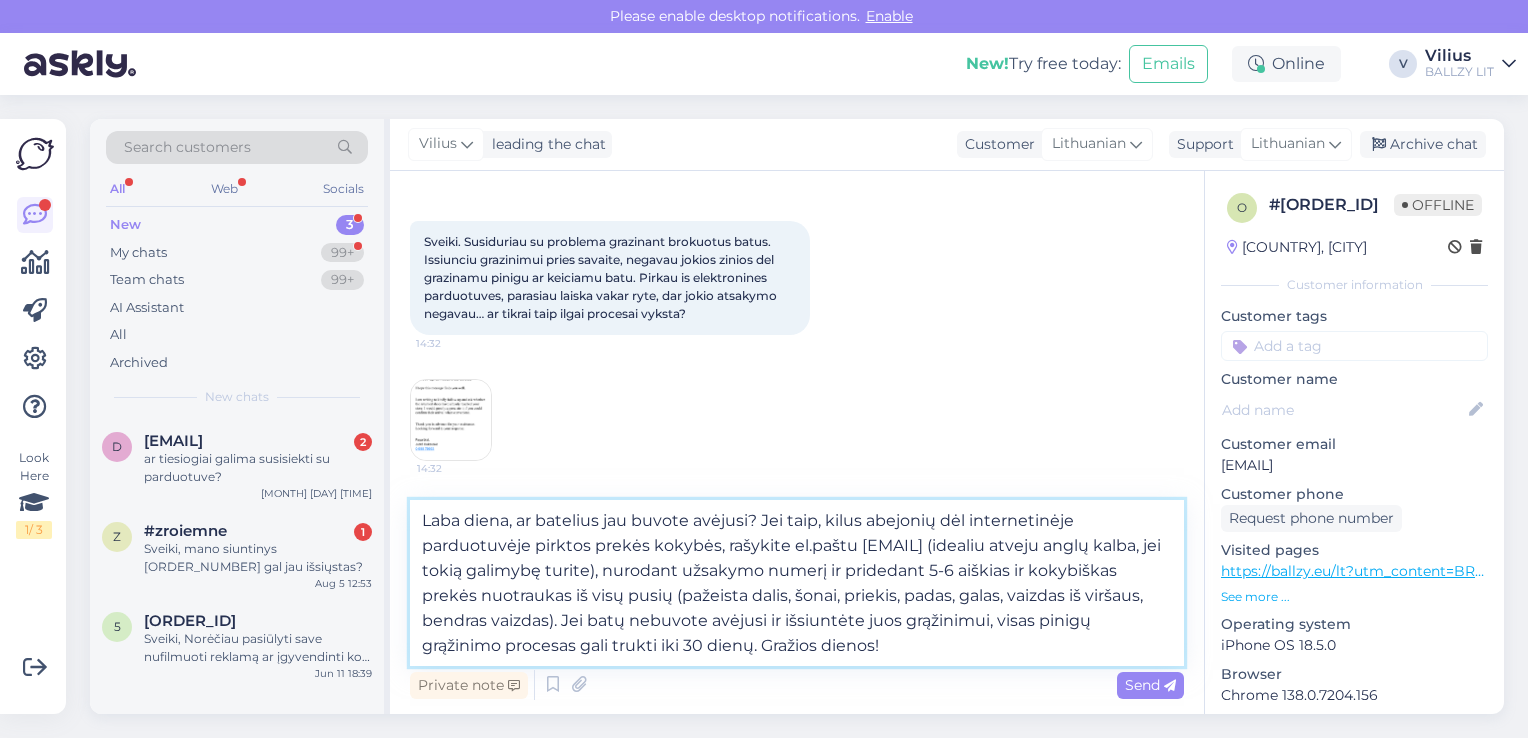 click on "Laba diena, ar batelius jau buvote avėjusi? Jei taip, kilus abejonių dėl internetinėje parduotuvėje pirktos prekės kokybės, rašykite el.paštu [EMAIL] (idealiu atveju anglų kalba, jei tokią galimybę turite), nurodant užsakymo numerį ir pridedant 5-6 aiškias ir kokybiškas prekės nuotraukas iš visų pusių (pažeista dalis, šonai, priekis, padas, galas, vaizdas iš viršaus, bendras vaizdas). Jei batų nebuvote avėjusi ir išsiuntėte juos grąžinimui, visas pinigų grąžinimo procesas gali trukti iki 30 dienų. Gražios dienos!" at bounding box center [797, 583] 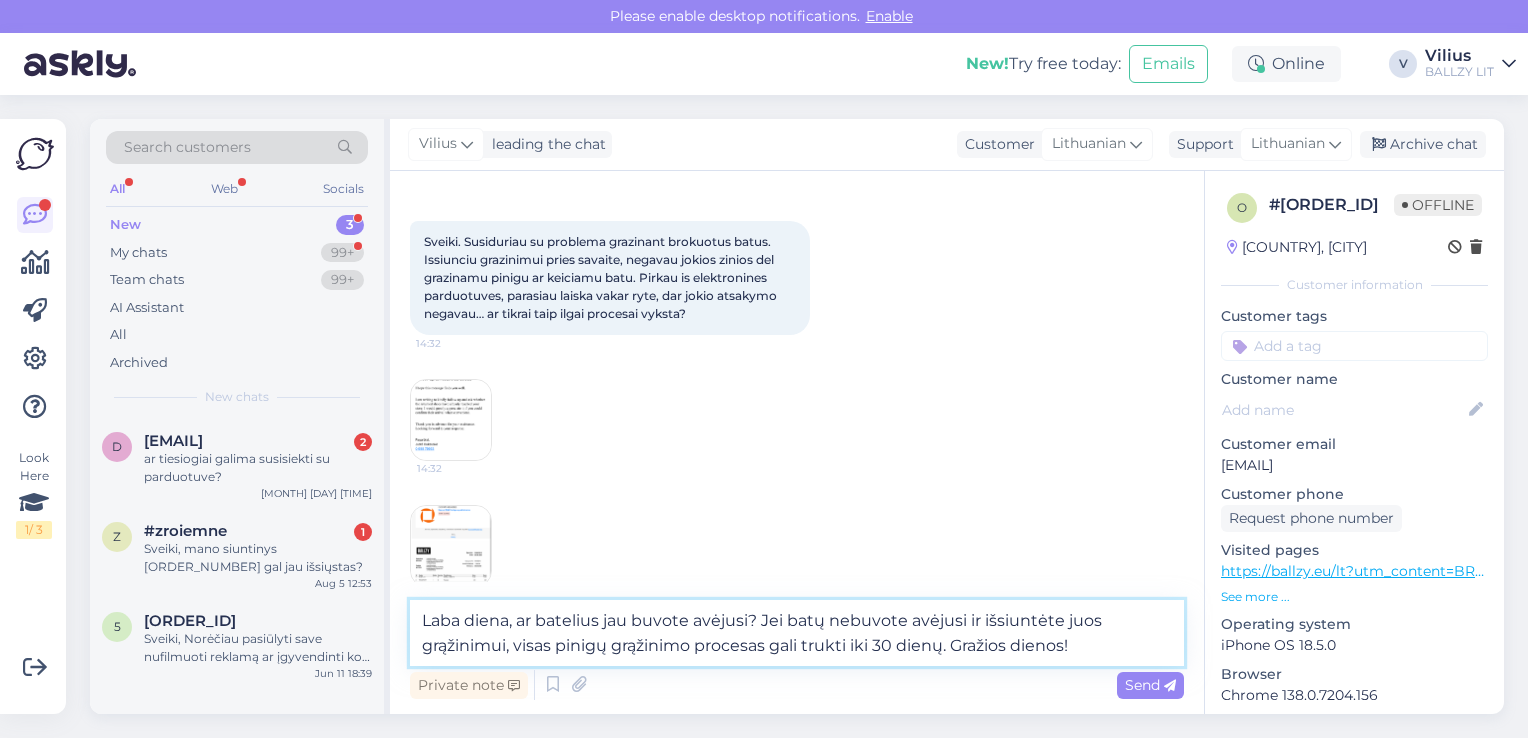 click on "Laba diena, ar batelius jau buvote avėjusi? Jei batų nebuvote avėjusi ir išsiuntėte juos grąžinimui, visas pinigų grąžinimo procesas gali trukti iki 30 dienų. Gražios dienos!" at bounding box center [797, 633] 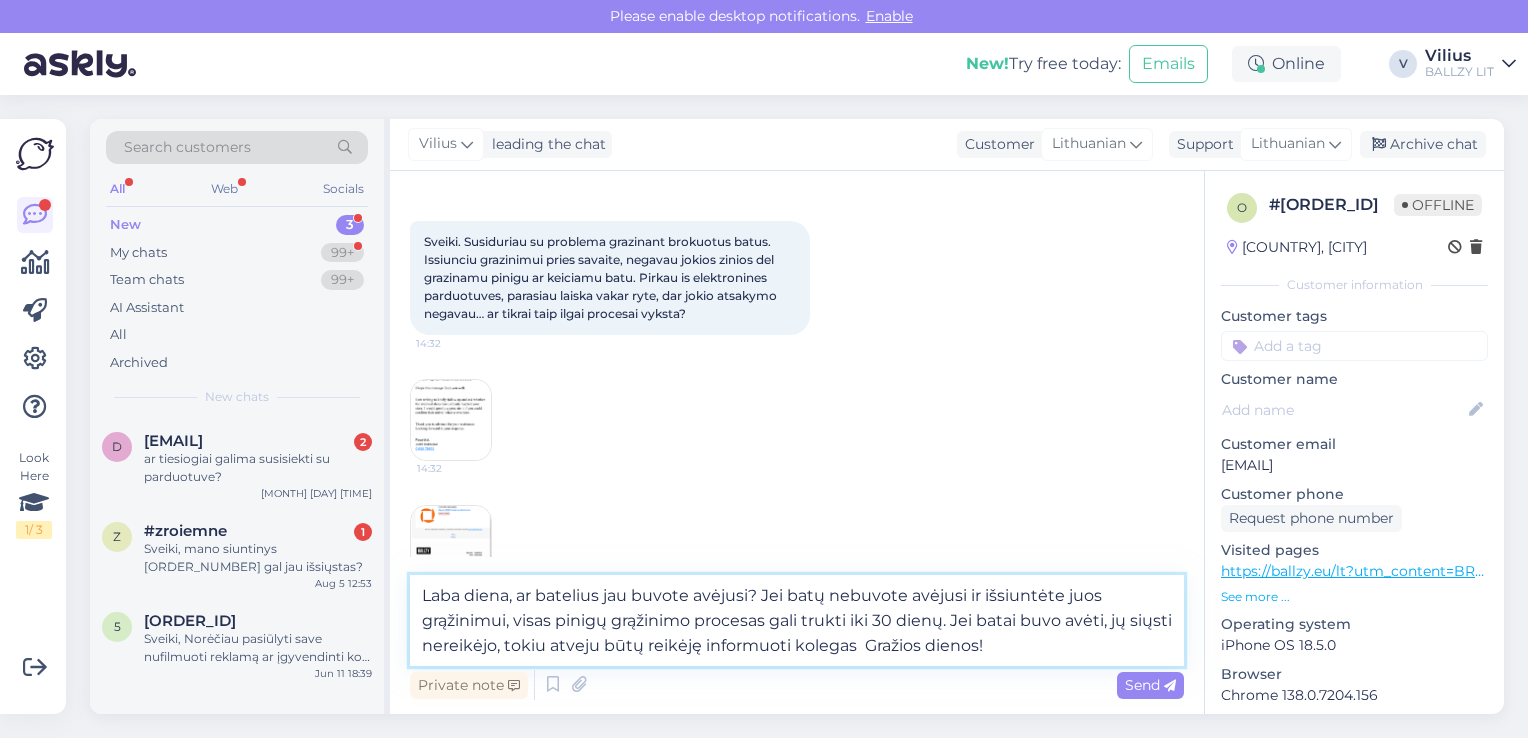 paste on "Laba diena, kilus abejonių dėl internetinėje parduotuvėje pirktos prekės kokybės, rašykite el.paštu klienditugi@ballzy.eu (idealiu atveju anglų kalba, jei tokią galimybę turite), nurodant užsakymo numerį ir pridedant 5-6 aiškias ir kokybiškas prekės nuotraukas iš visų pusių (pažeista dalis, šonai, priekis, padas, galas, vaizdas iš viršaus, bendras vaizdas). Gražios dienos!" 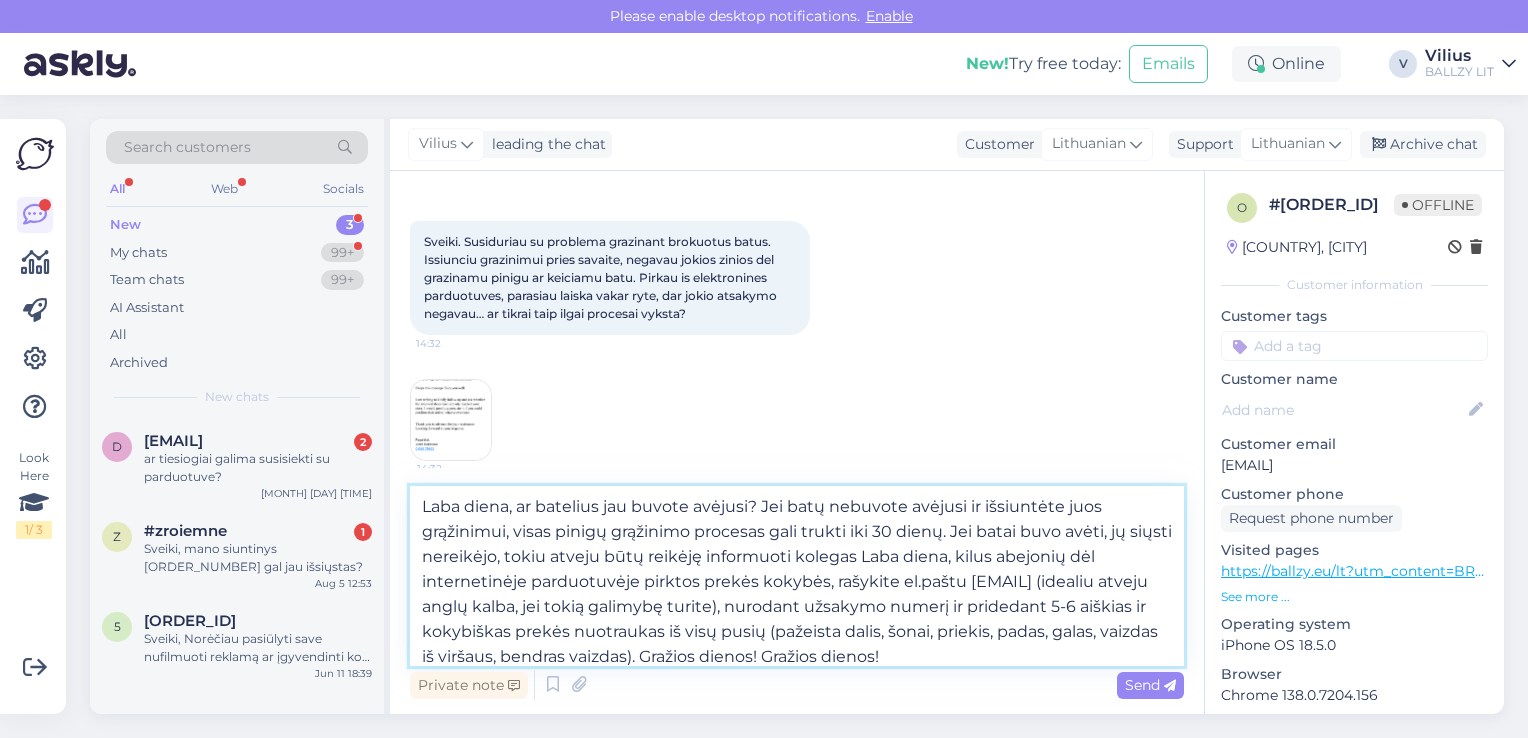 drag, startPoint x: 1113, startPoint y: 554, endPoint x: 904, endPoint y: 557, distance: 209.02153 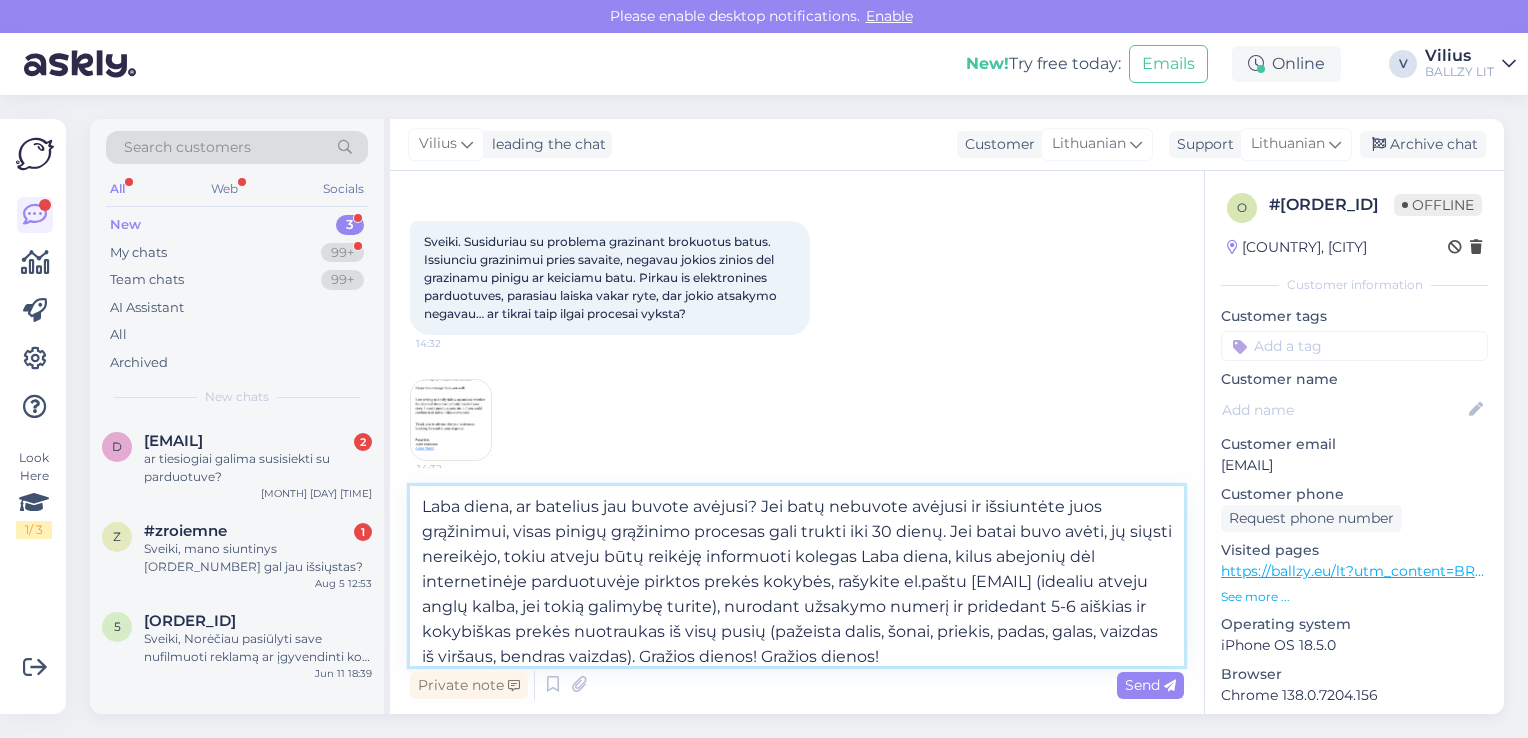 click on "Laba diena, ar batelius jau buvote avėjusi? Jei batų nebuvote avėjusi ir išsiuntėte juos grąžinimui, visas pinigų grąžinimo procesas gali trukti iki 30 dienų. Jei batai buvo avėti, jų siųsti nereikėjo, tokiu atveju būtų reikėję informuoti kolegas Laba diena, kilus abejonių dėl internetinėje parduotuvėje pirktos prekės kokybės, rašykite el.paštu [EMAIL] (idealiu atveju anglų kalba, jei tokią galimybę turite), nurodant užsakymo numerį ir pridedant 5-6 aiškias ir kokybiškas prekės nuotraukas iš visų pusių (pažeista dalis, šonai, priekis, padas, galas, vaizdas iš viršaus, bendras vaizdas). Gražios dienos! Gražios dienos!" at bounding box center [797, 576] 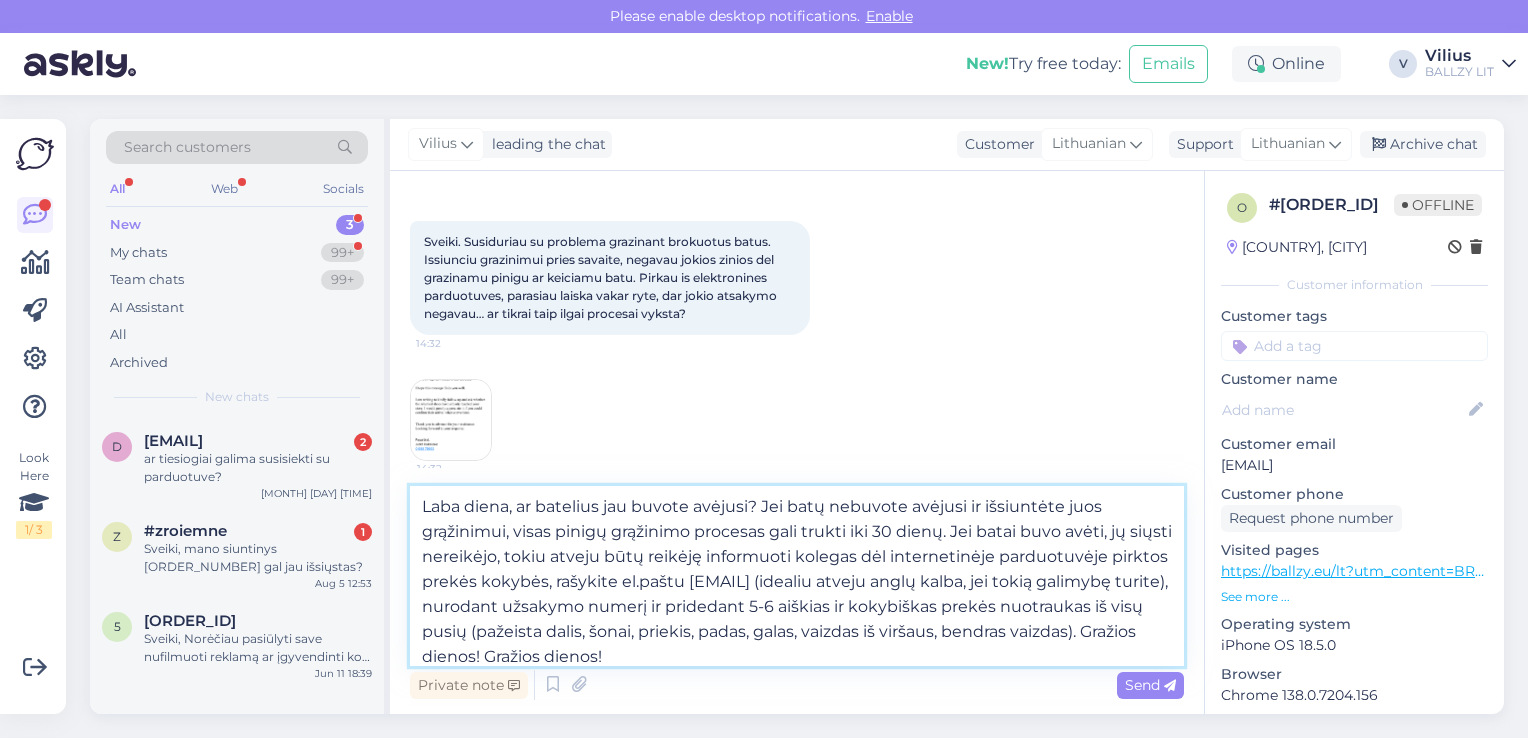 click on "Laba diena, ar batelius jau buvote avėjusi? Jei batų nebuvote avėjusi ir išsiuntėte juos grąžinimui, visas pinigų grąžinimo procesas gali trukti iki 30 dienų. Jei batai buvo avėti, jų siųsti nereikėjo, tokiu atveju būtų reikėję informuoti kolegas dėl internetinėje parduotuvėje pirktos prekės kokybės, rašykite el.paštu [EMAIL] (idealiu atveju anglų kalba, jei tokią galimybę turite), nurodant užsakymo numerį ir pridedant 5-6 aiškias ir kokybiškas prekės nuotraukas iš visų pusių (pažeista dalis, šonai, priekis, padas, galas, vaizdas iš viršaus, bendras vaizdas). Gražios dienos! Gražios dienos!" at bounding box center [797, 576] 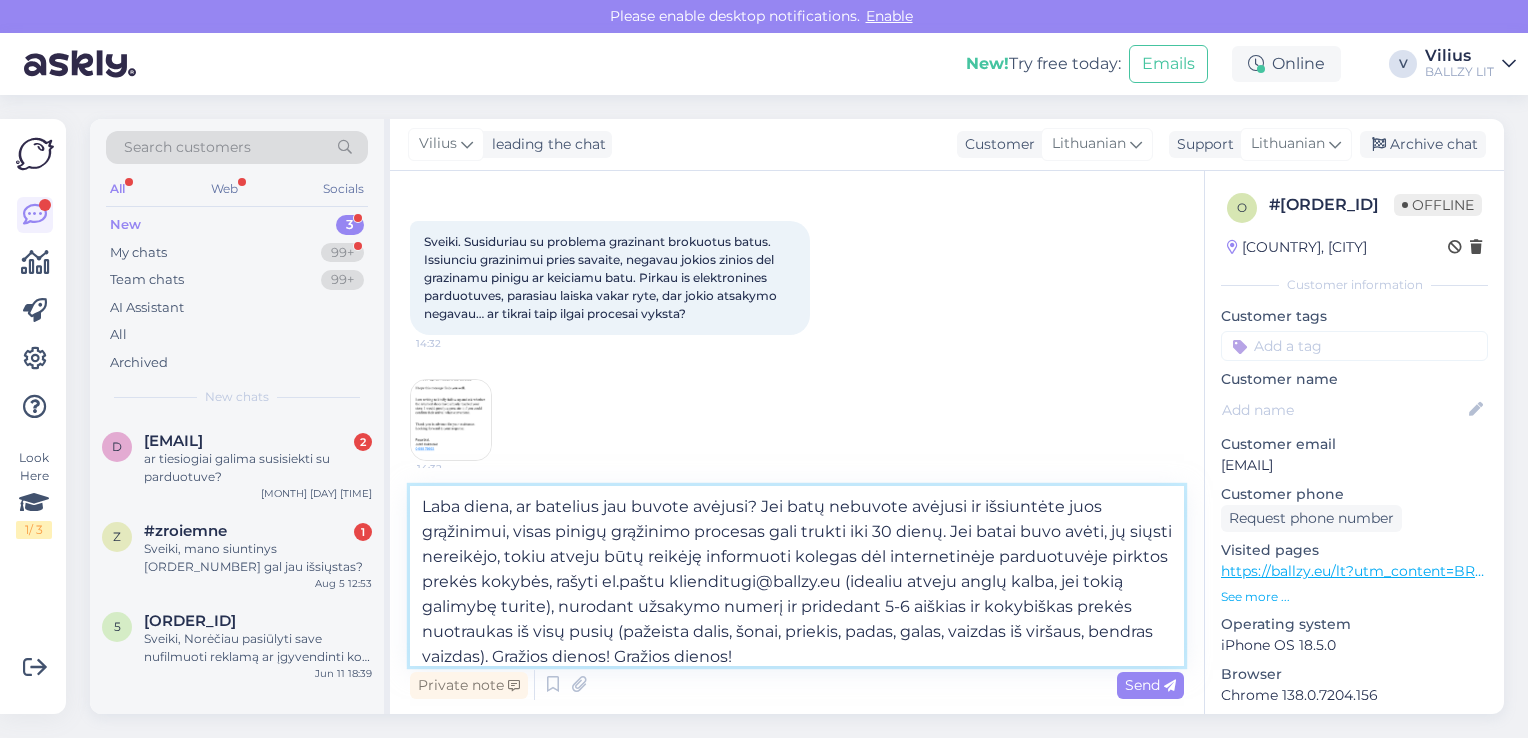 scroll, scrollTop: 11, scrollLeft: 0, axis: vertical 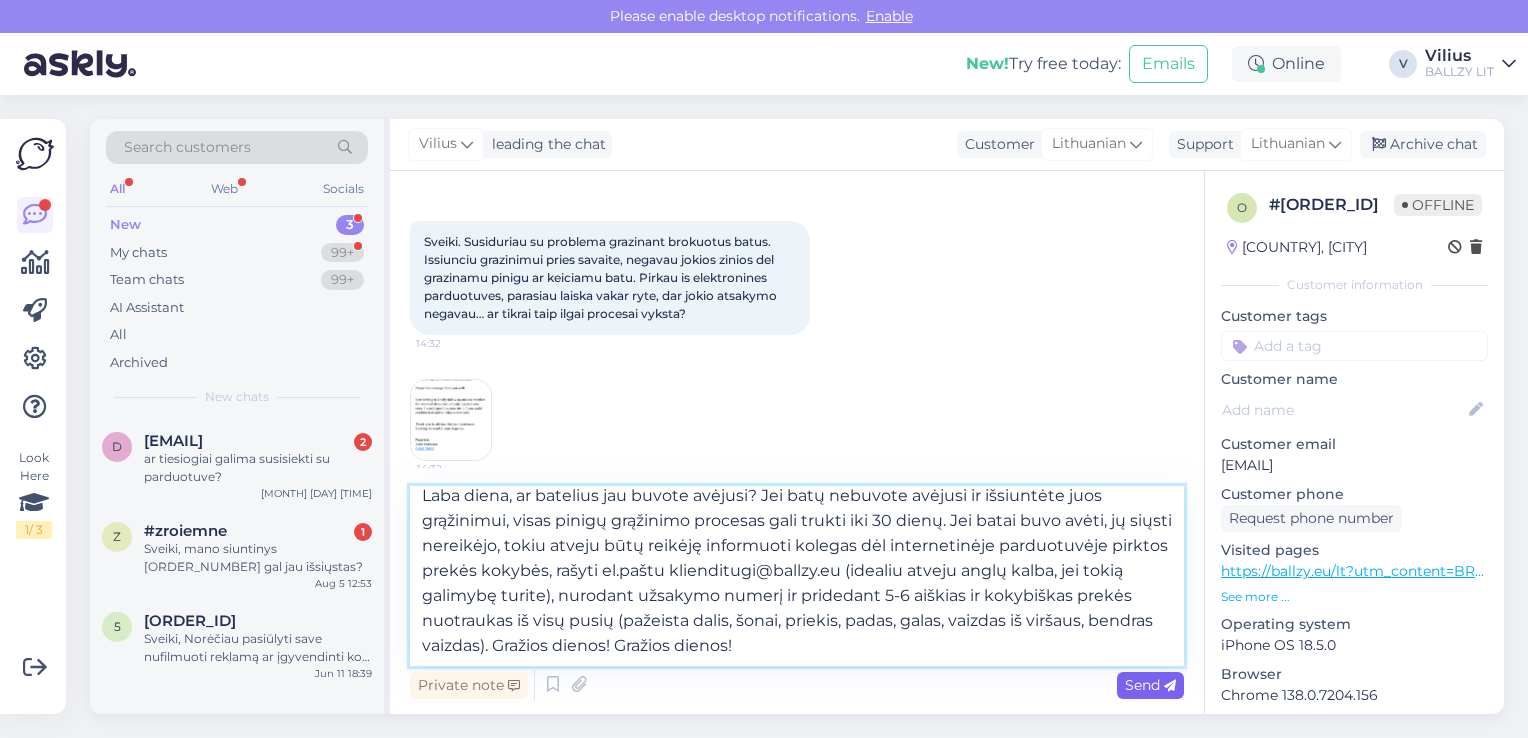 type on "Laba diena, ar batelius jau buvote avėjusi? Jei batų nebuvote avėjusi ir išsiuntėte juos grąžinimui, visas pinigų grąžinimo procesas gali trukti iki 30 dienų. Jei batai buvo avėti, jų siųsti nereikėjo, tokiu atveju būtų reikėję informuoti kolegas dėl internetinėje parduotuvėje pirktos prekės kokybės, rašyti el.paštu klienditugi@ballzy.eu (idealiu atveju anglų kalba, jei tokią galimybę turite), nurodant užsakymo numerį ir pridedant 5-6 aiškias ir kokybiškas prekės nuotraukas iš visų pusių (pažeista dalis, šonai, priekis, padas, galas, vaizdas iš viršaus, bendras vaizdas). Gražios dienos! Gražios dienos!" 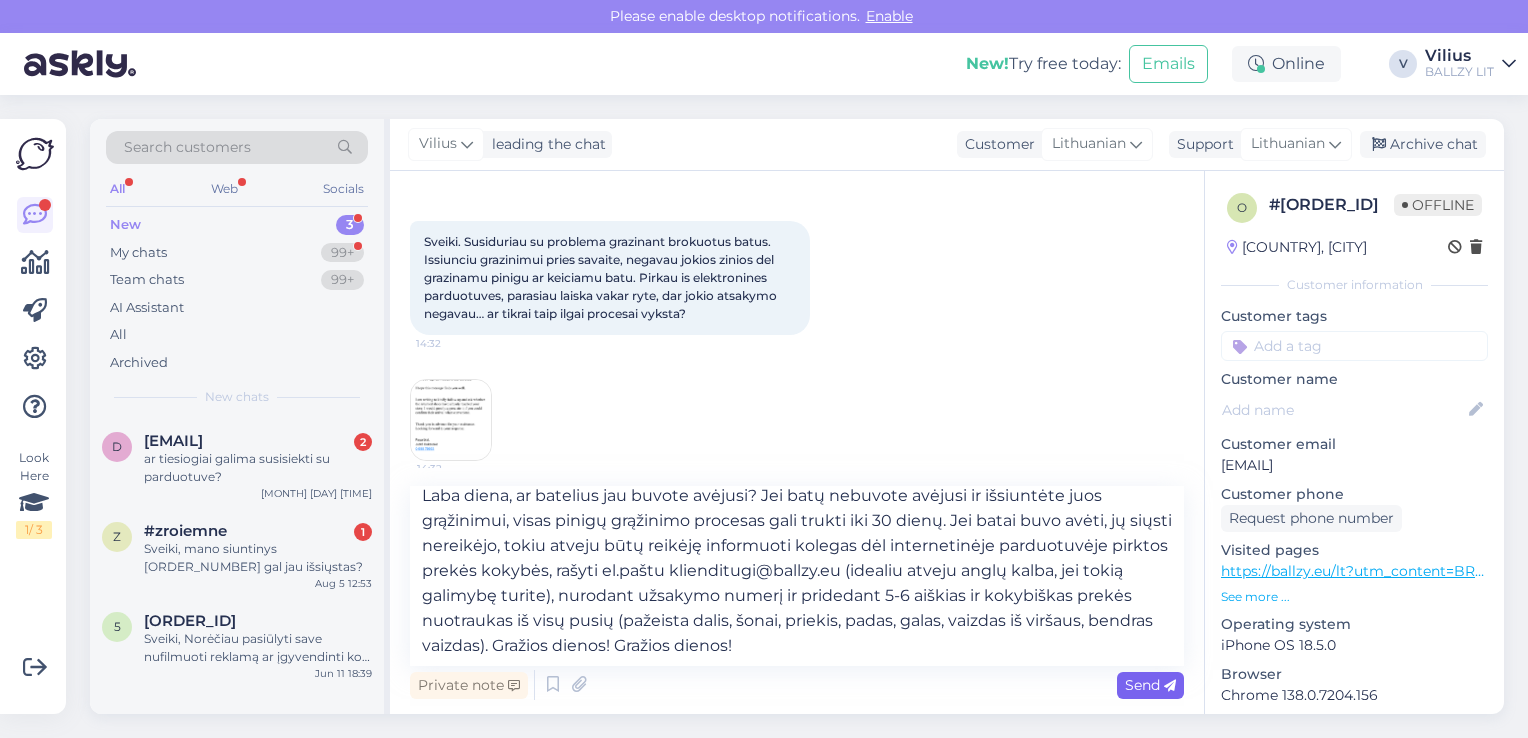 click on "Send" at bounding box center [1150, 685] 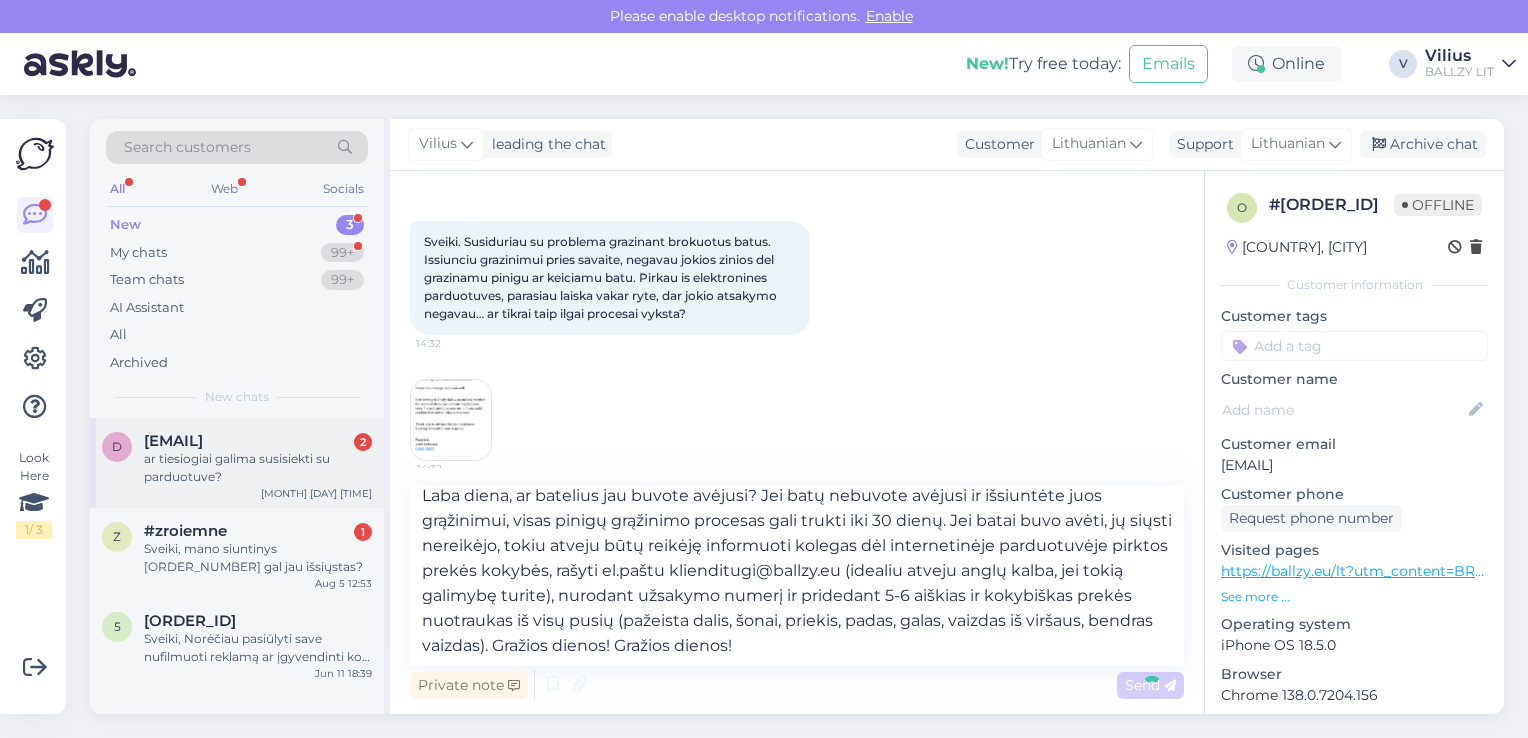 type 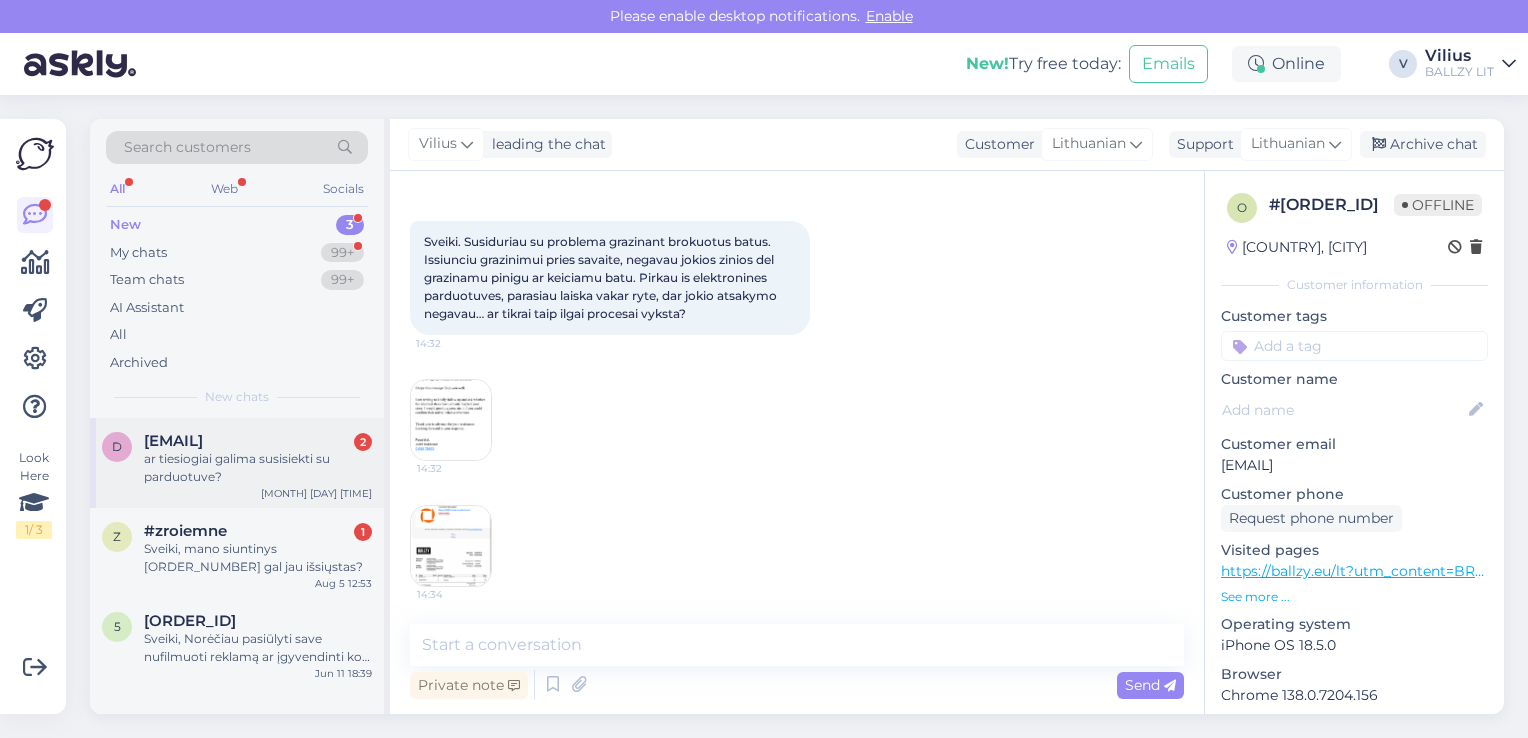 scroll, scrollTop: 326, scrollLeft: 0, axis: vertical 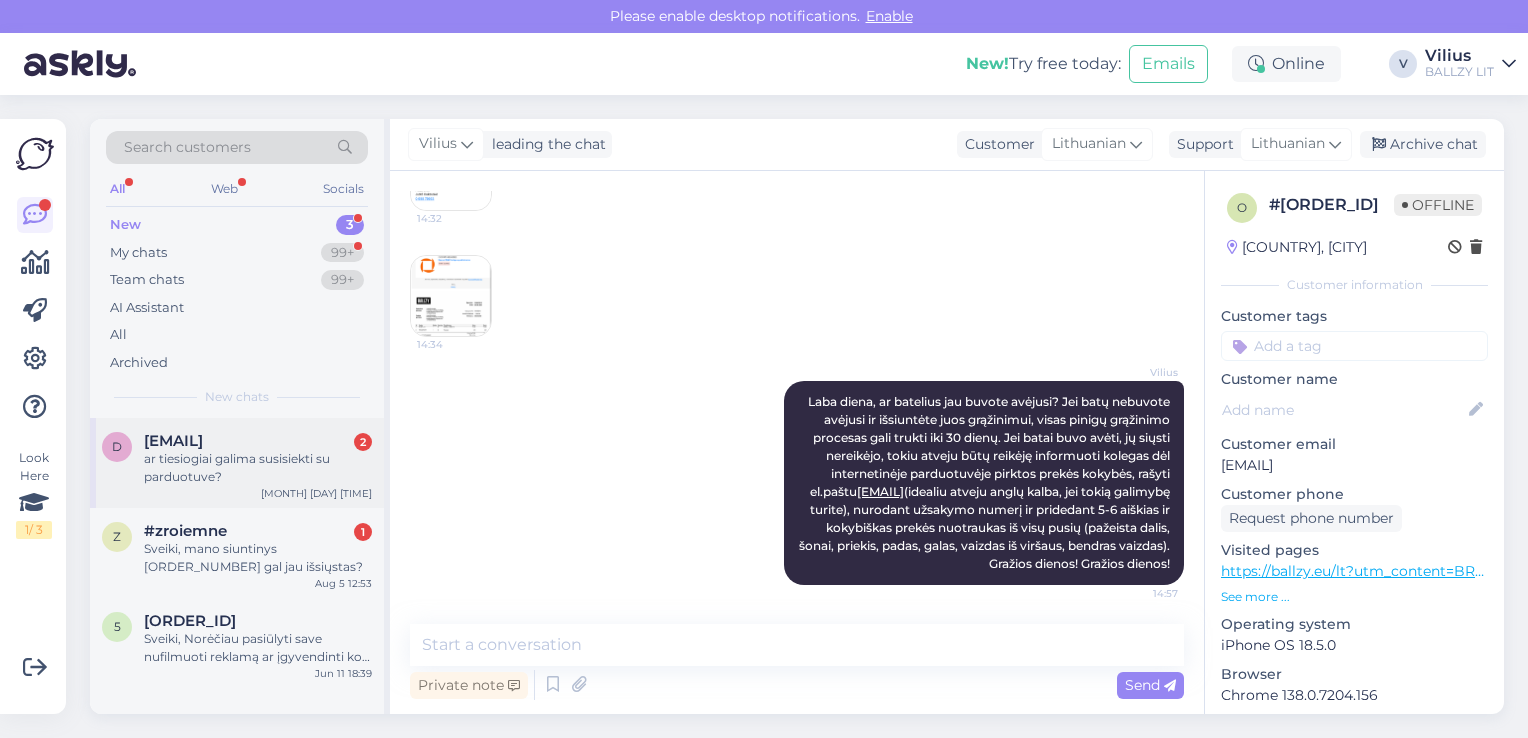 click on "ar tiesiogiai galima susisiekti su parduotuve?" at bounding box center [258, 468] 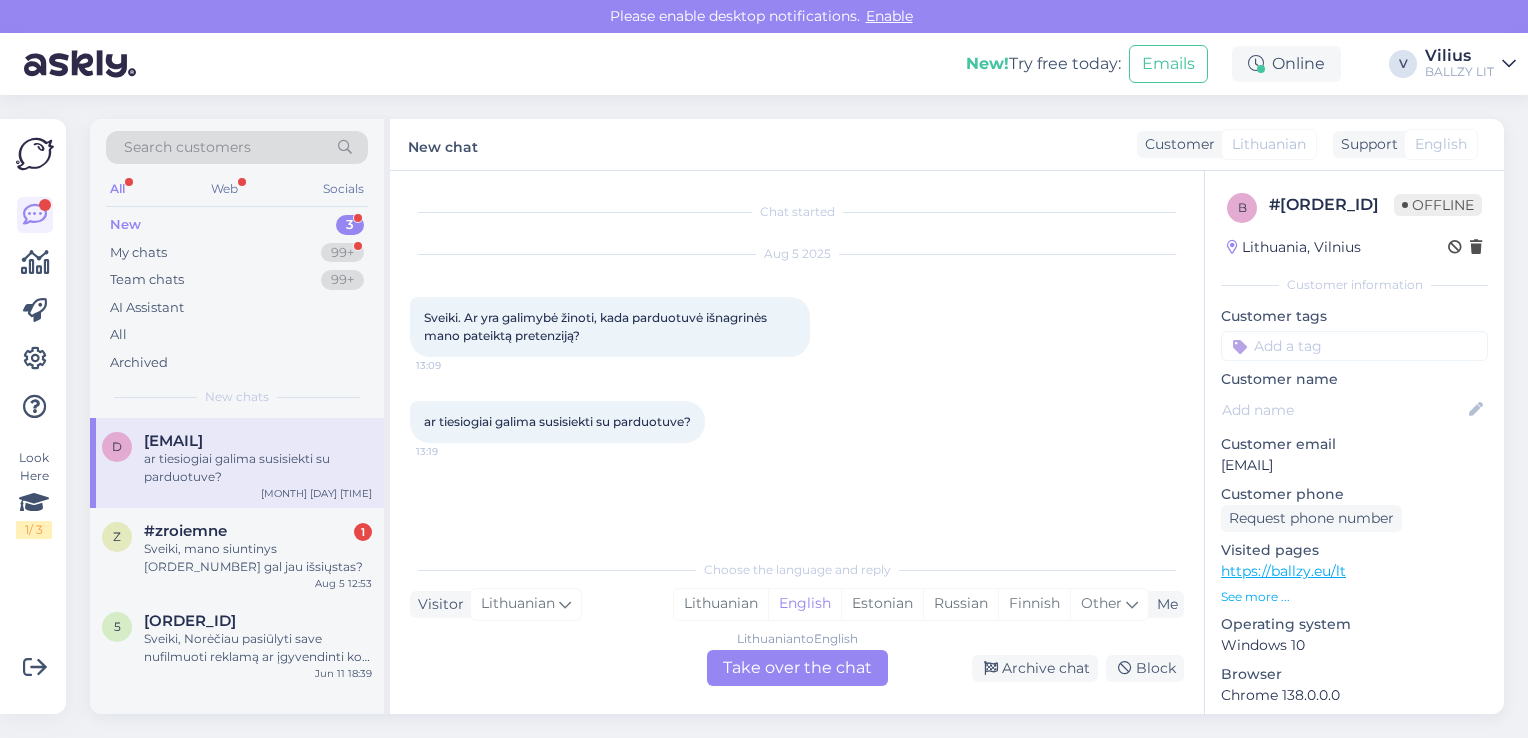 scroll, scrollTop: 0, scrollLeft: 0, axis: both 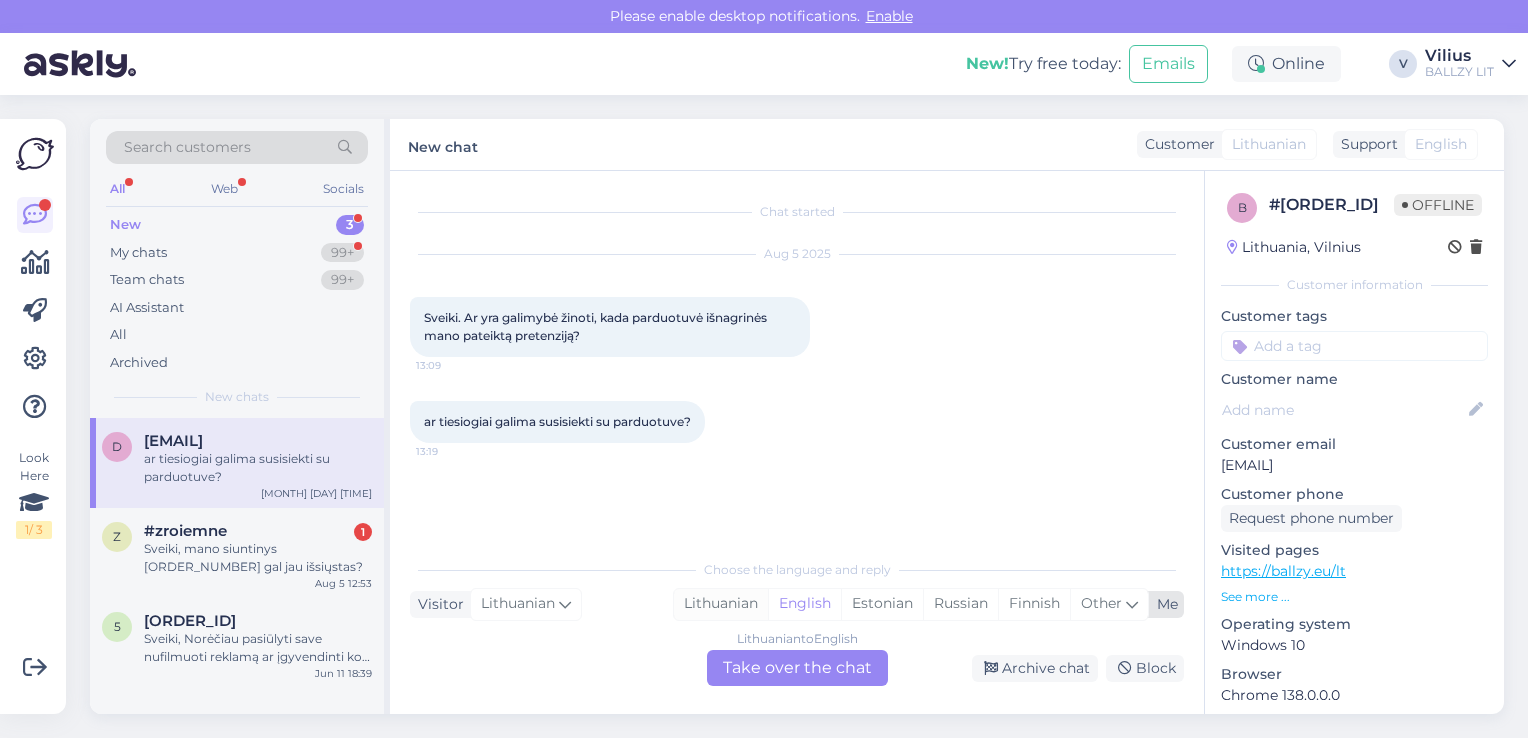 click on "Lithuanian" at bounding box center [721, 604] 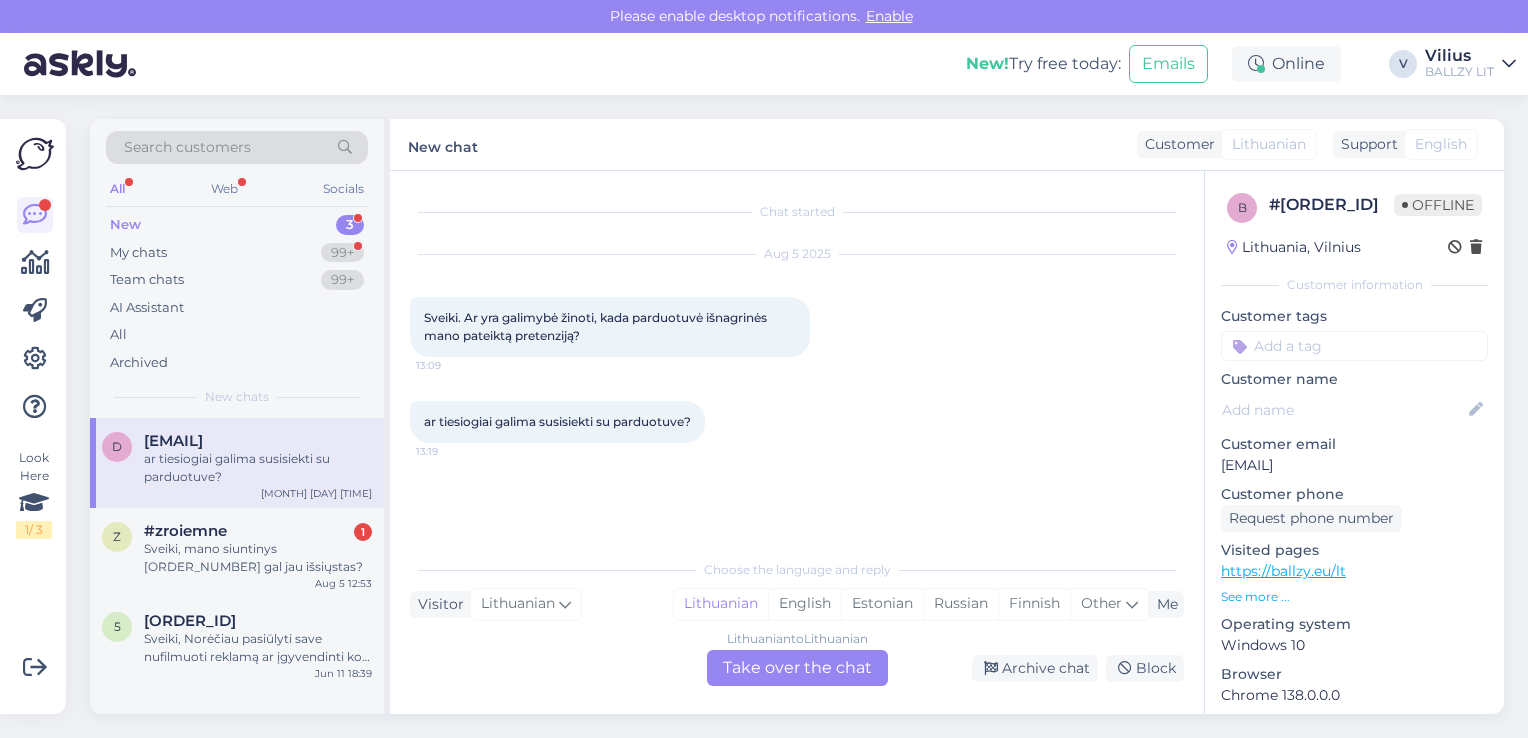 click on "Lithuanian to Lithuanian Take over the chat" at bounding box center [797, 668] 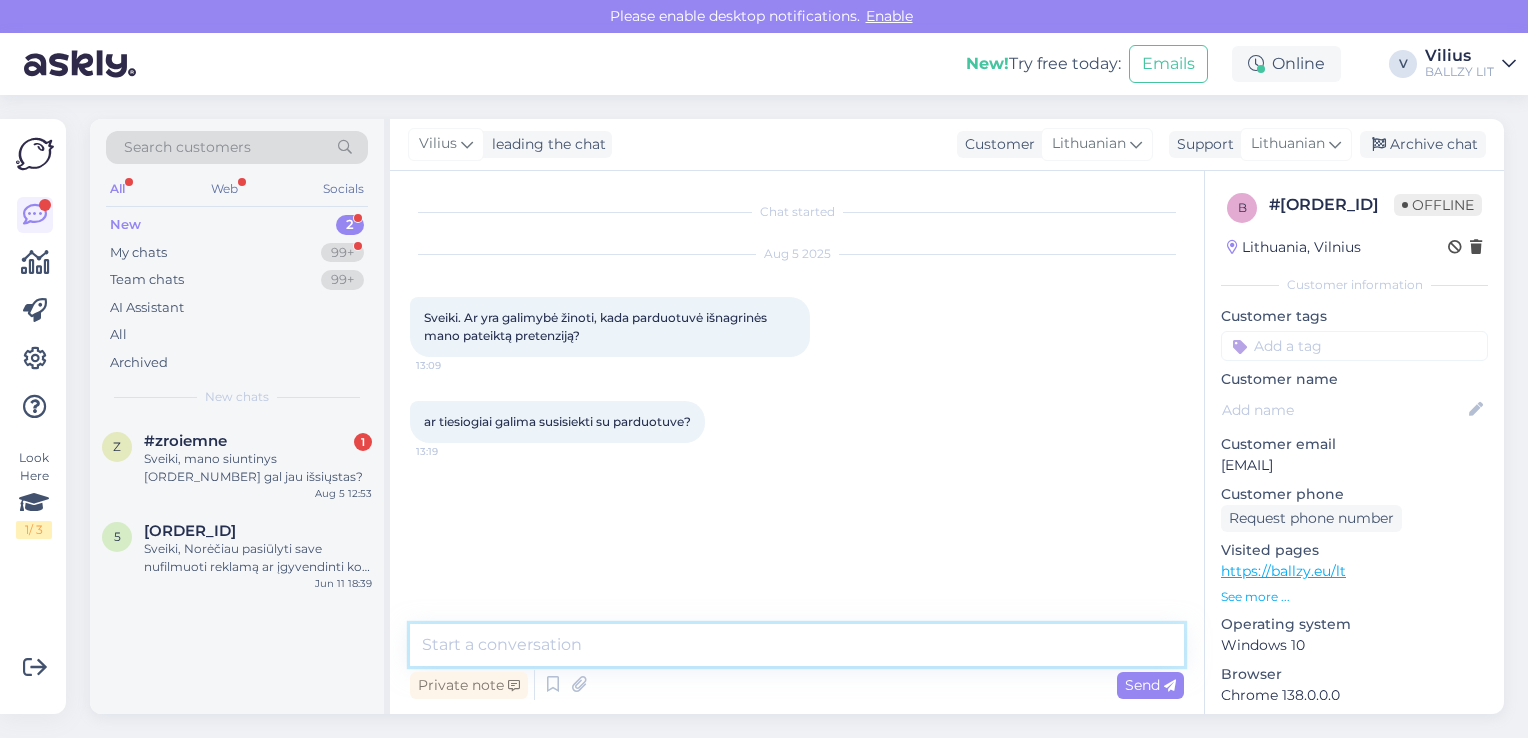 click at bounding box center [797, 645] 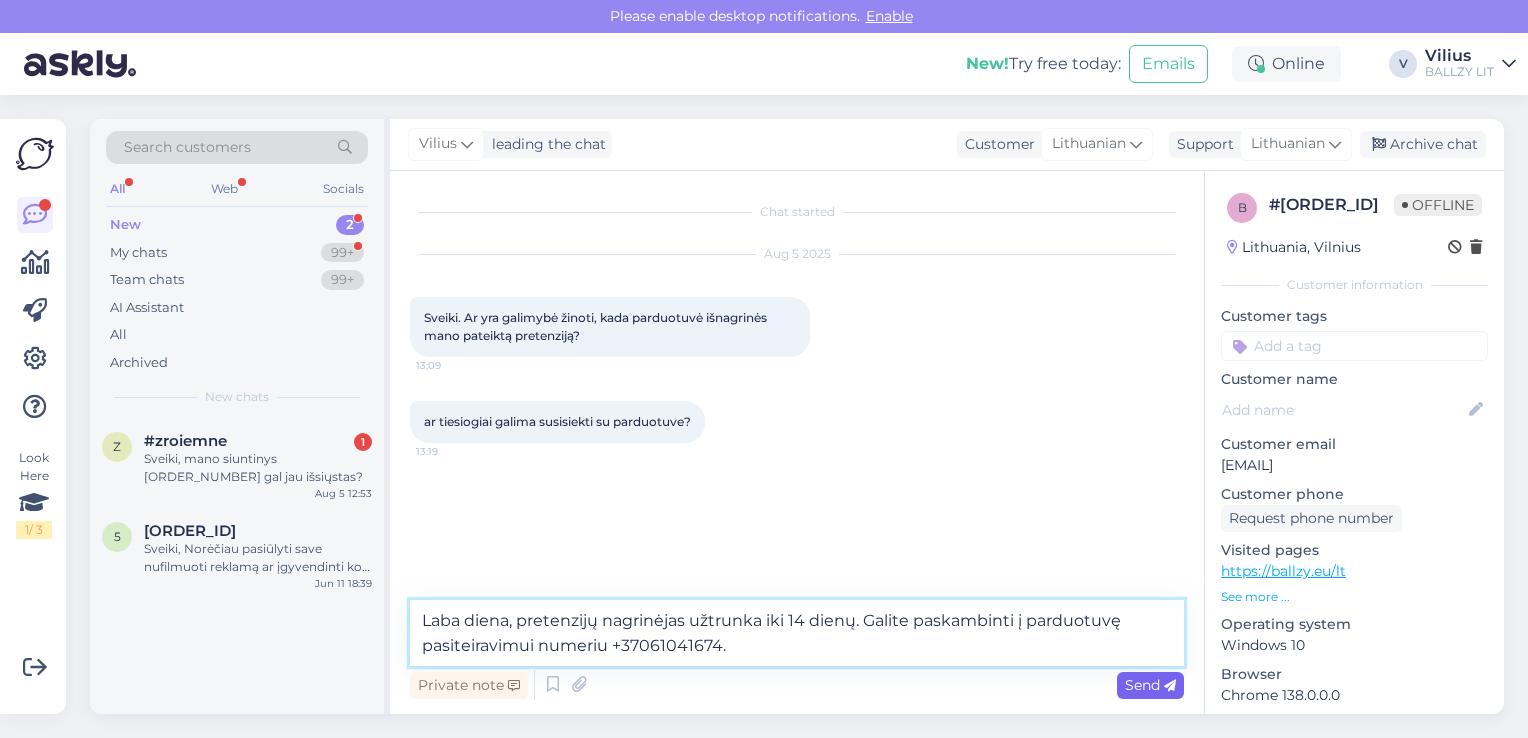 type on "Laba diena, pretenzijų nagrinėjas užtrunka iki 14 dienų. Galite paskambinti į parduotuvę pasiteiravimui numeriu +37061041674." 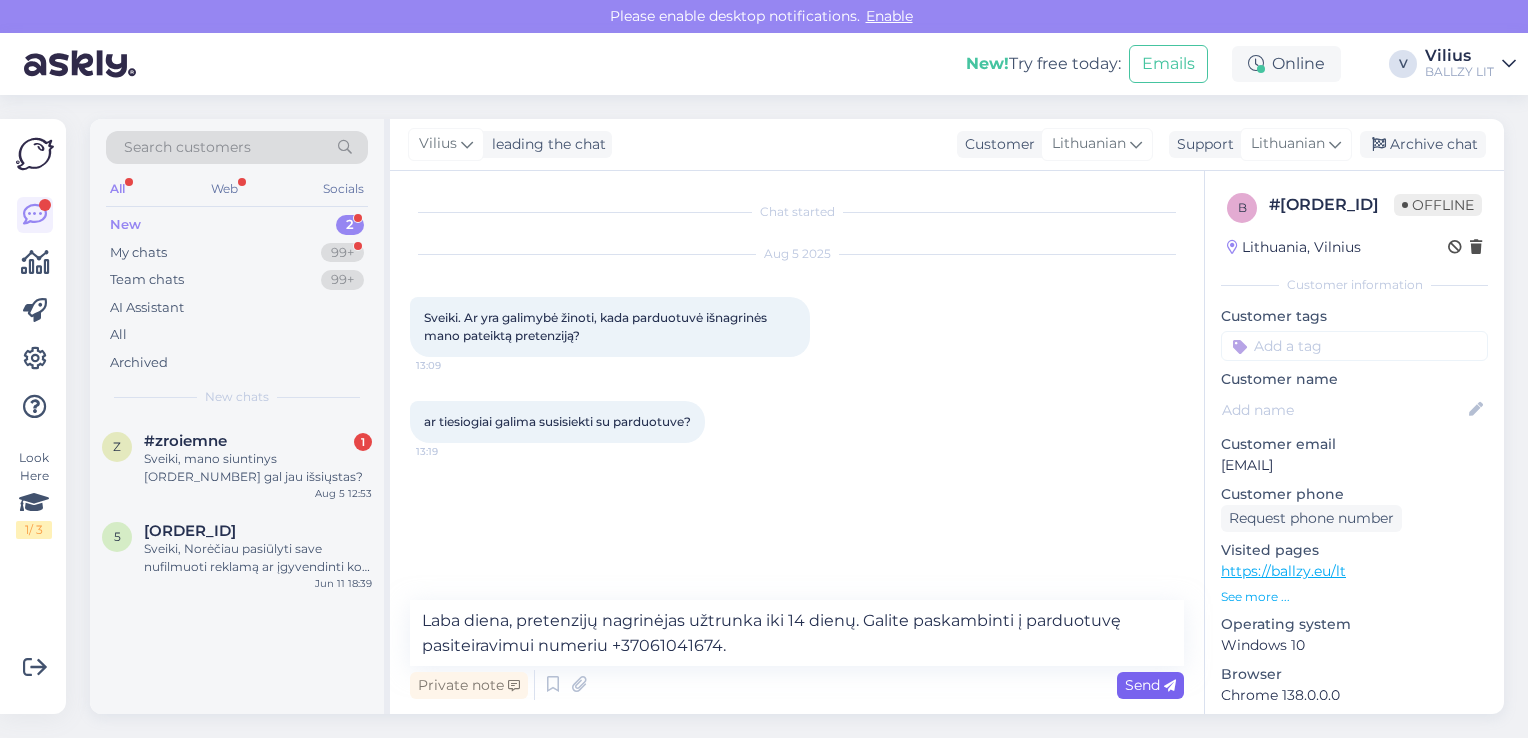 click on "Send" at bounding box center [1150, 685] 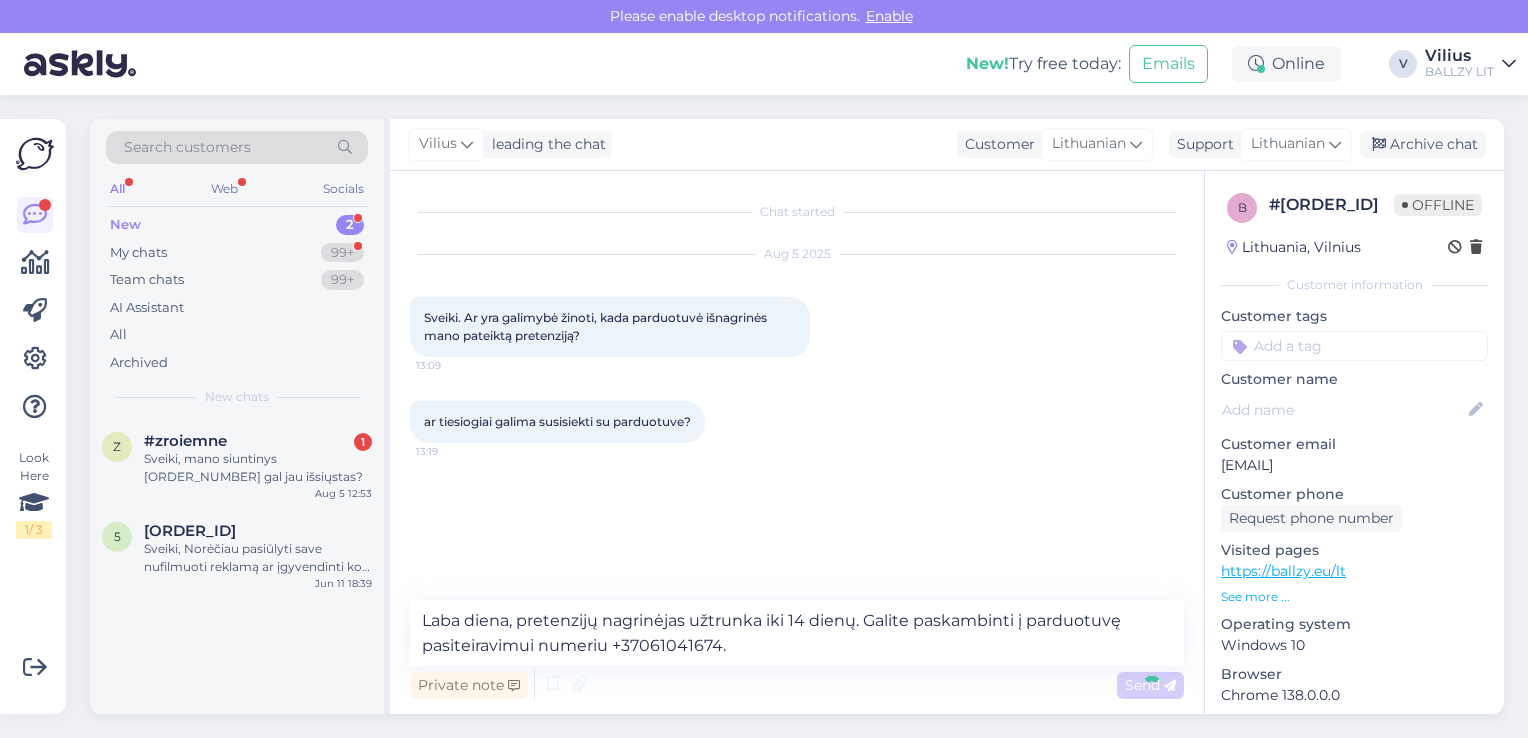 type 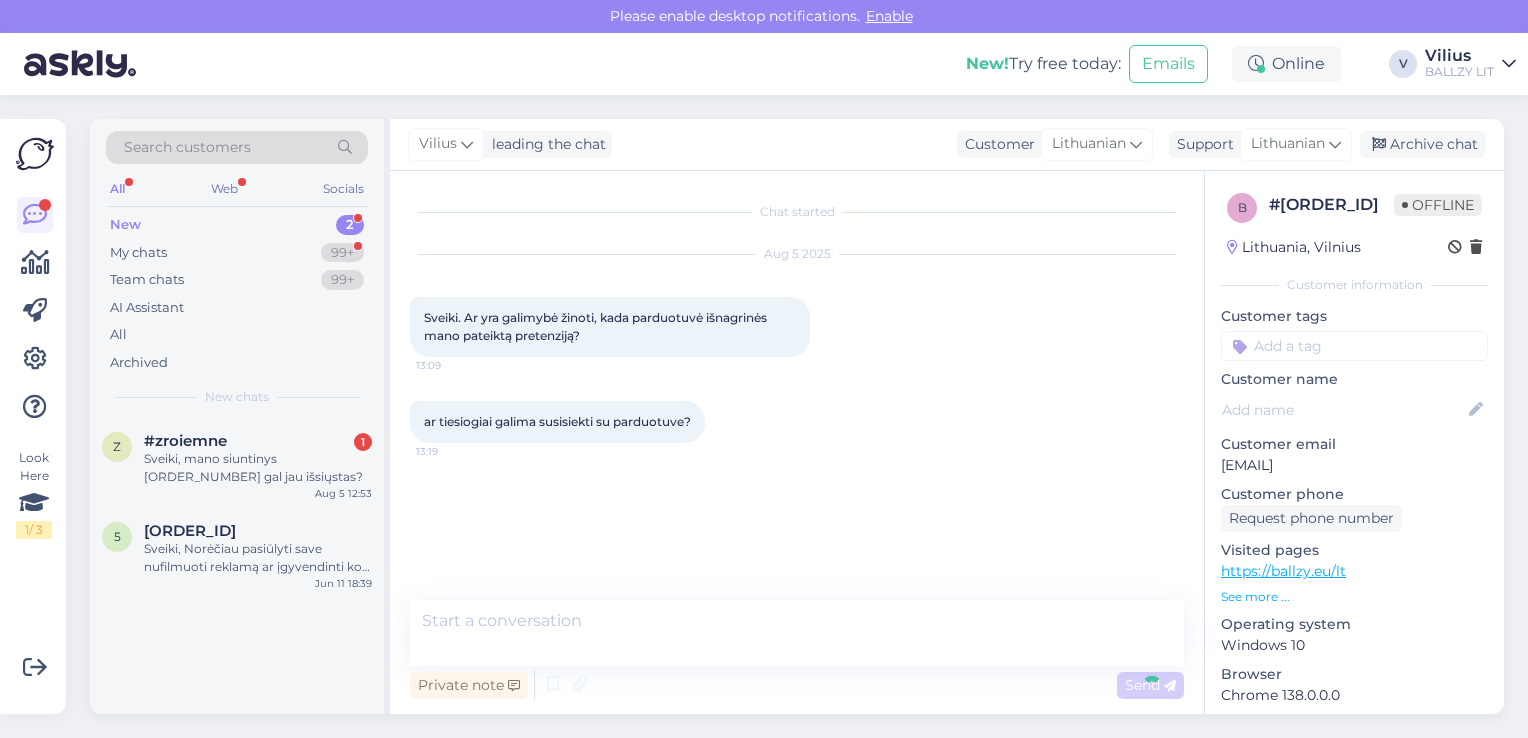 scroll, scrollTop: 0, scrollLeft: 0, axis: both 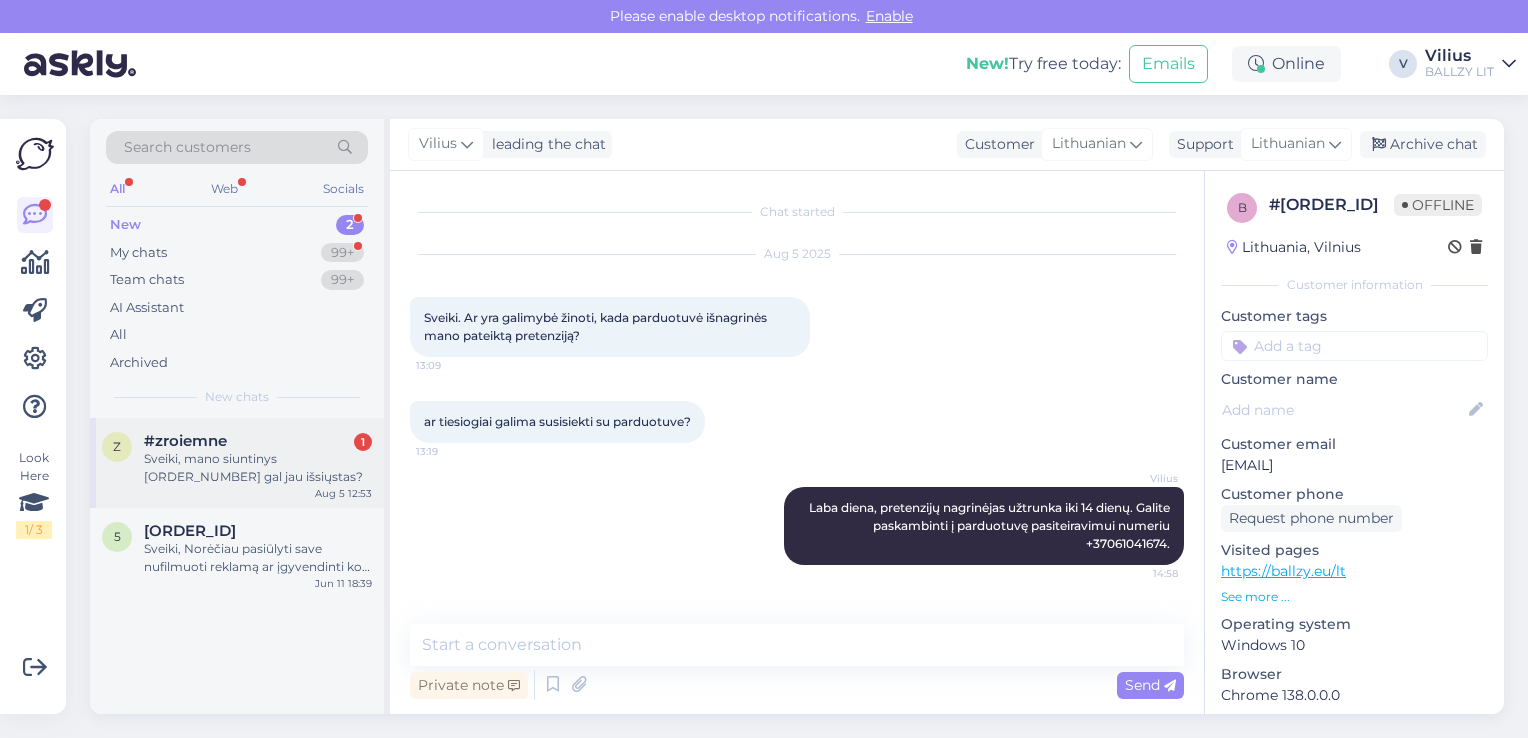 click on "Sveiki, mano siuntinys [ORDER_NUMBER] gal jau išsiųstas?" at bounding box center (258, 468) 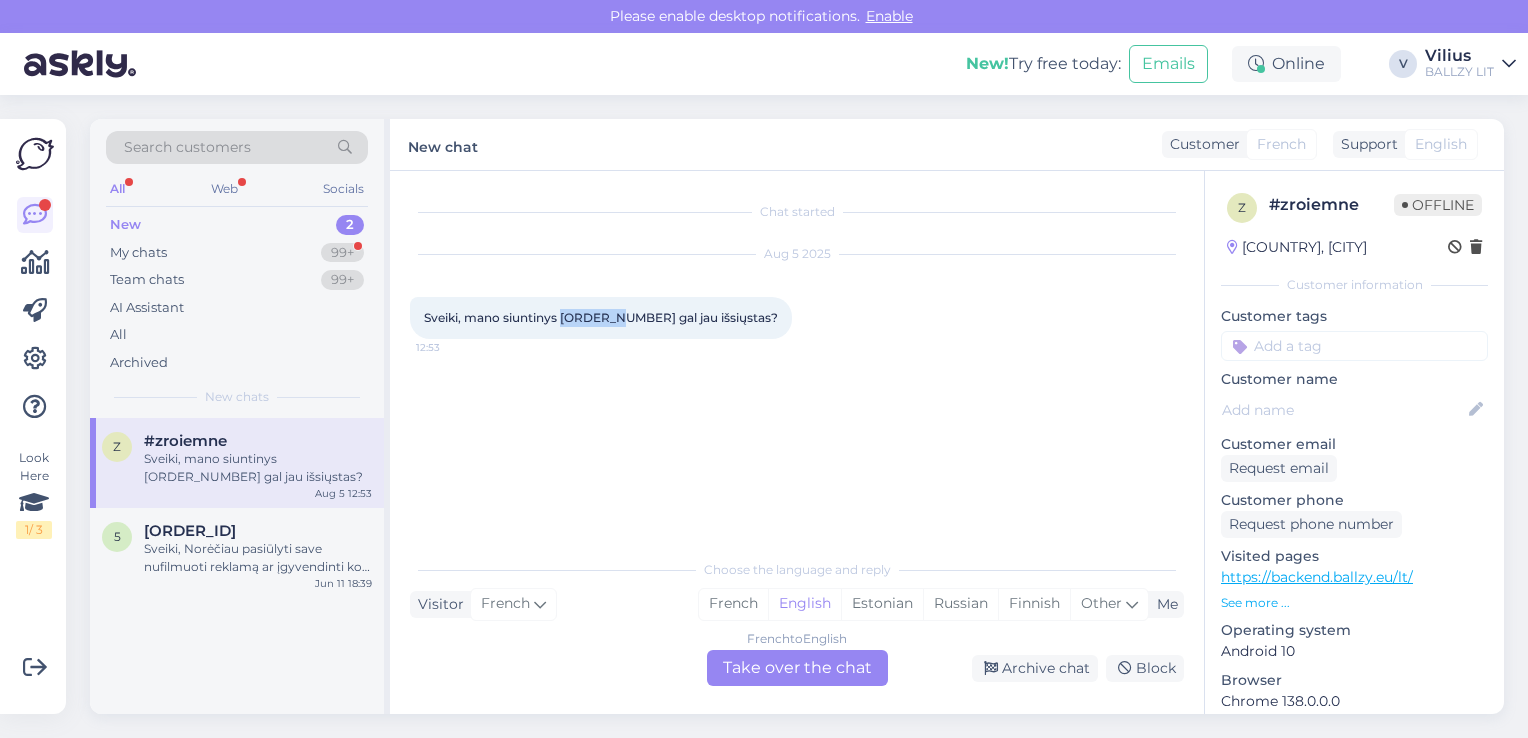 drag, startPoint x: 560, startPoint y: 314, endPoint x: 618, endPoint y: 313, distance: 58.00862 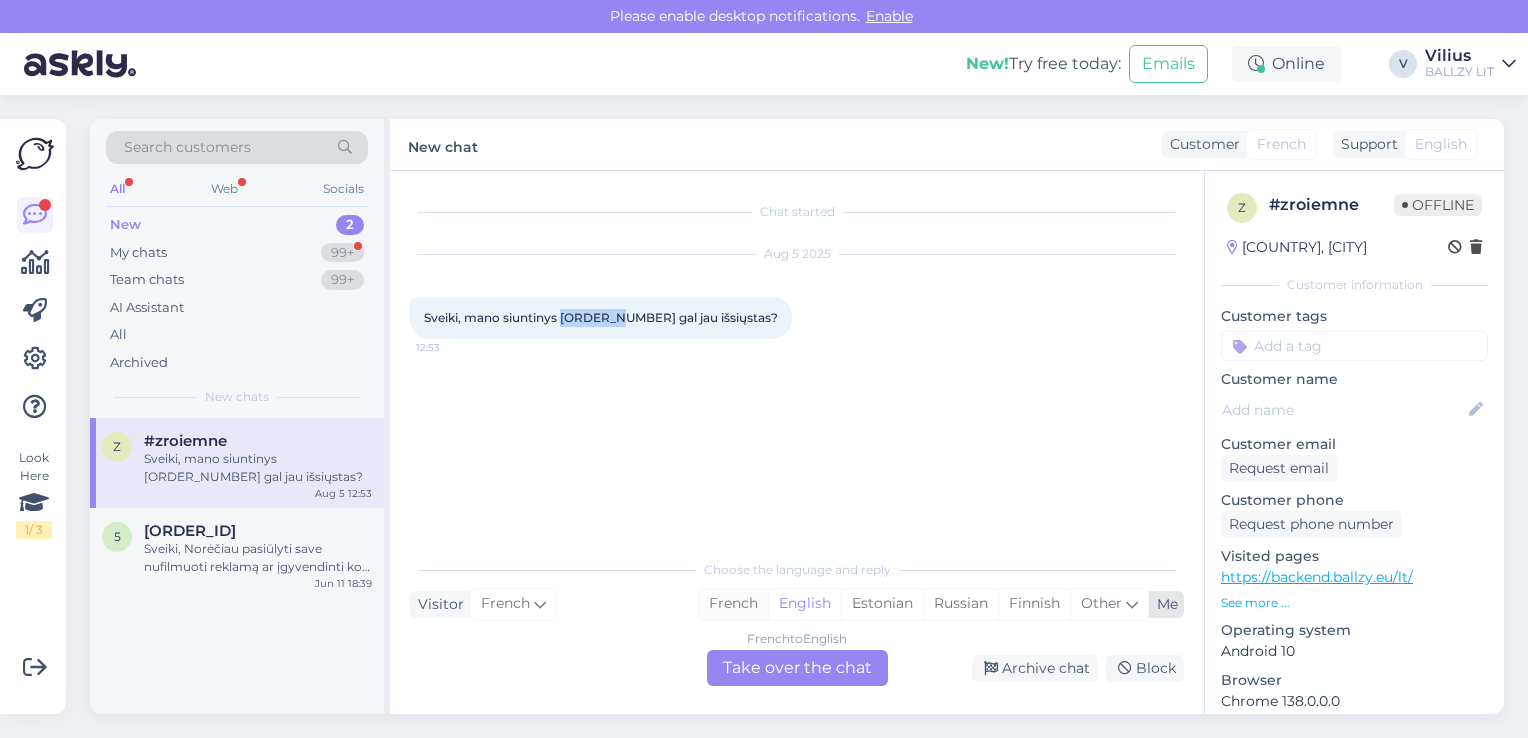 click on "French" at bounding box center [733, 604] 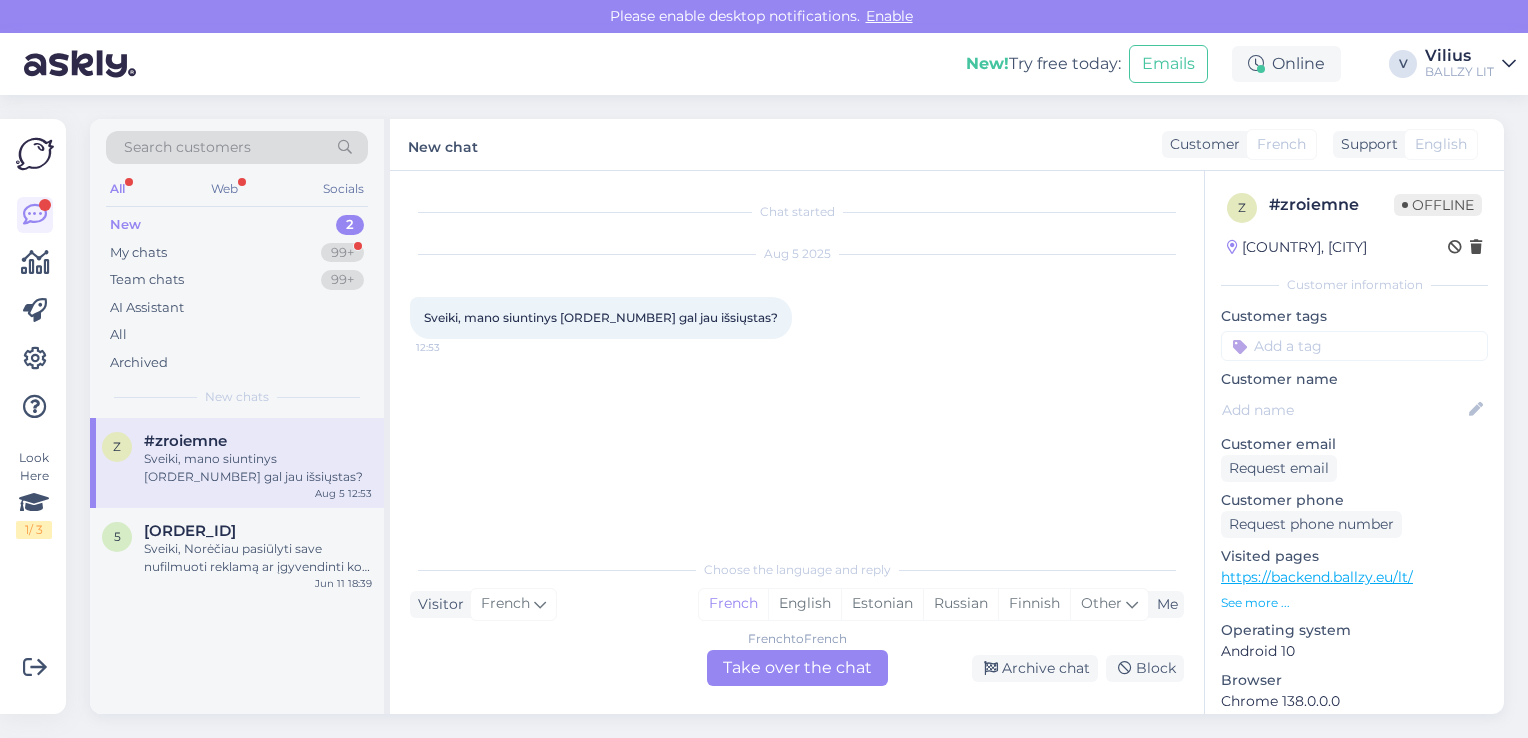 click on "Visitor French Me French English Estonian Russian Finnish Other" at bounding box center [797, 604] 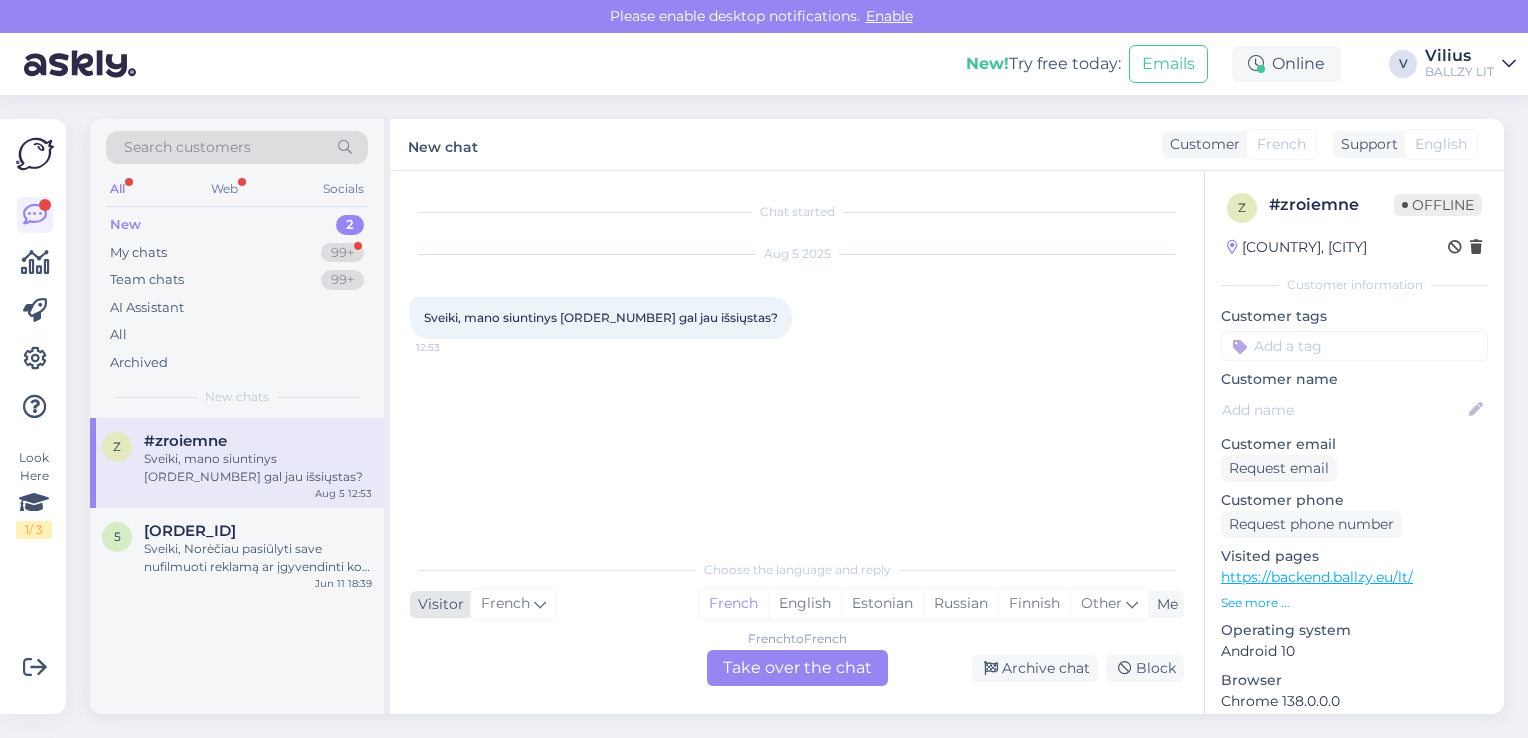 click on "French" at bounding box center [513, 604] 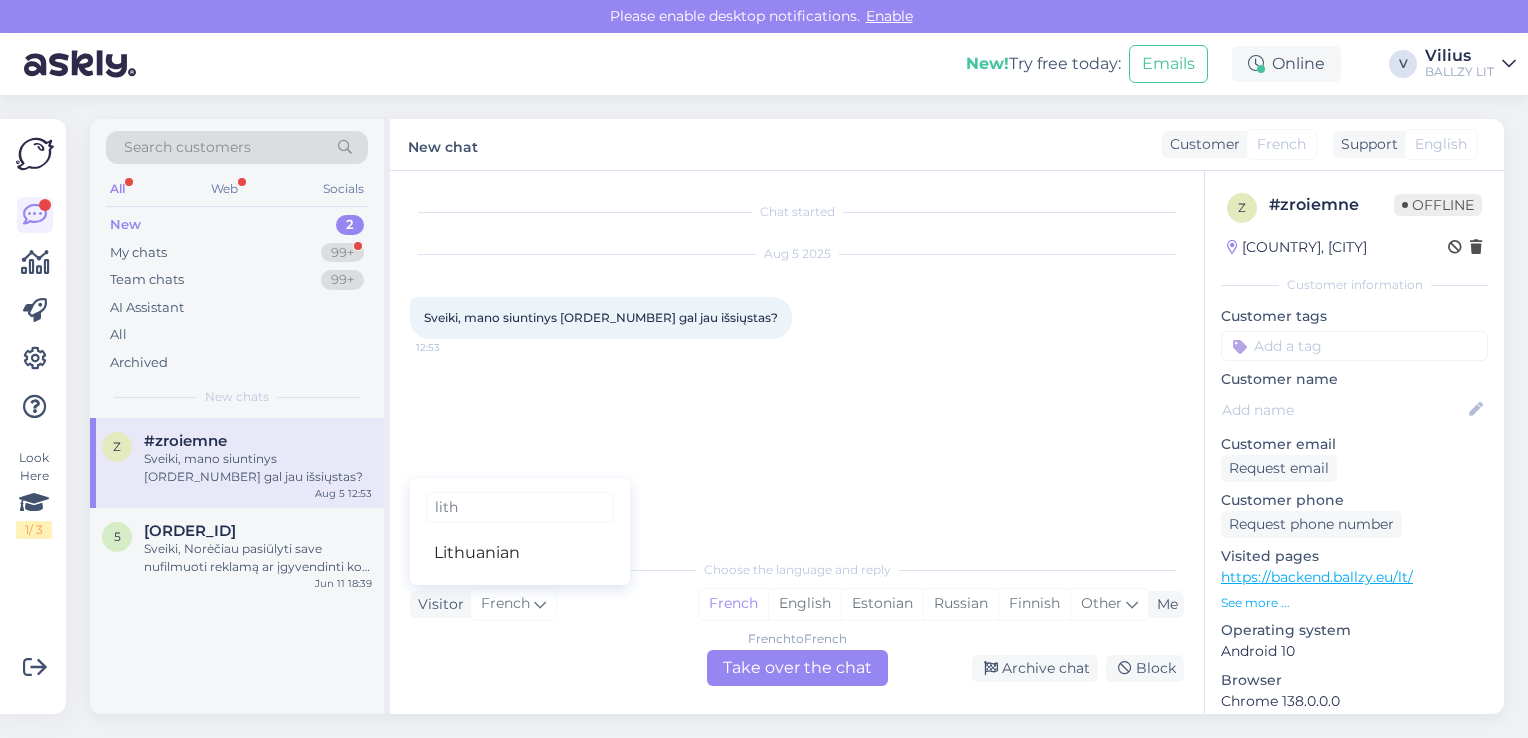 type on "lith" 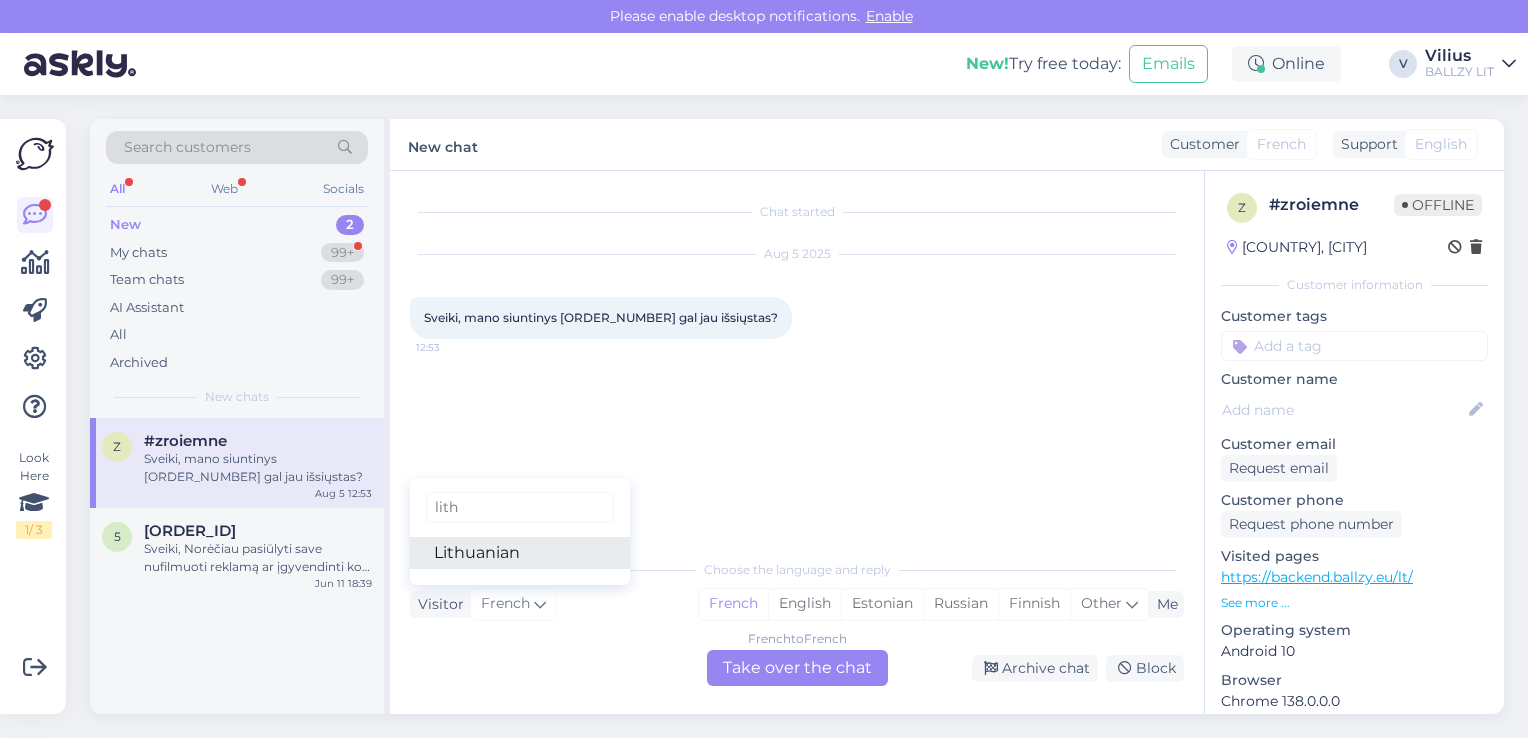 click on "Lithuanian" at bounding box center (520, 553) 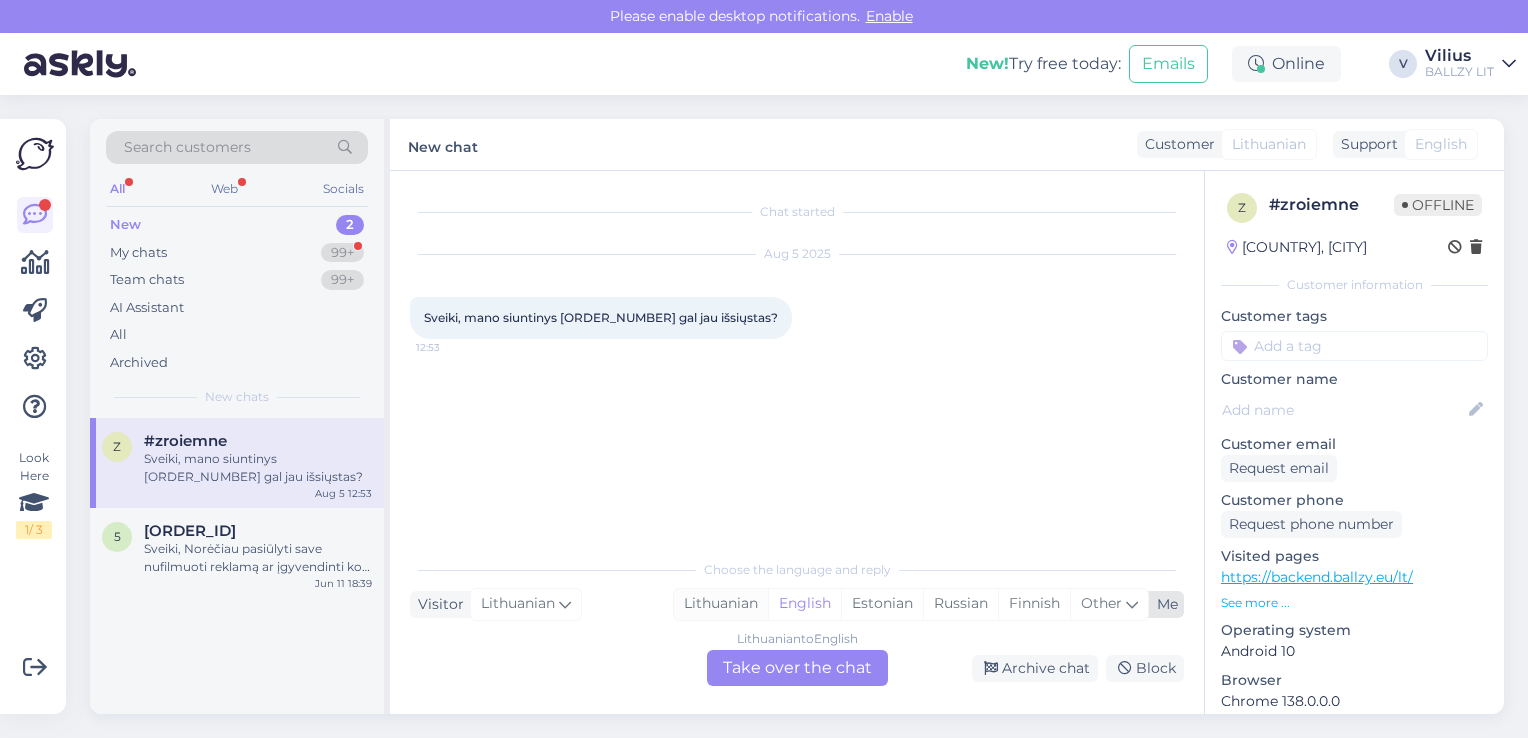 click on "Lithuanian" at bounding box center (721, 604) 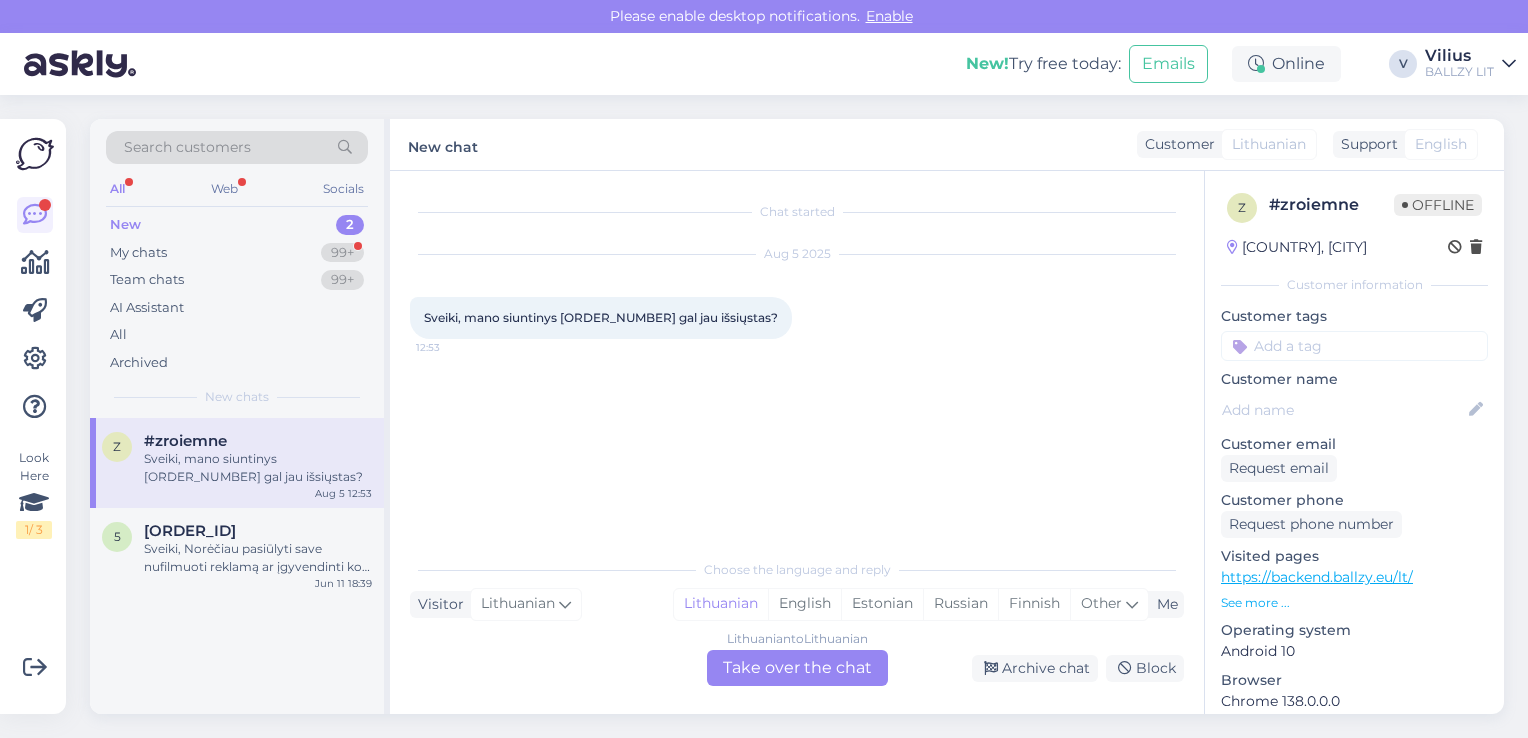 click on "Lithuanian to Lithuanian Take over the chat" at bounding box center [797, 668] 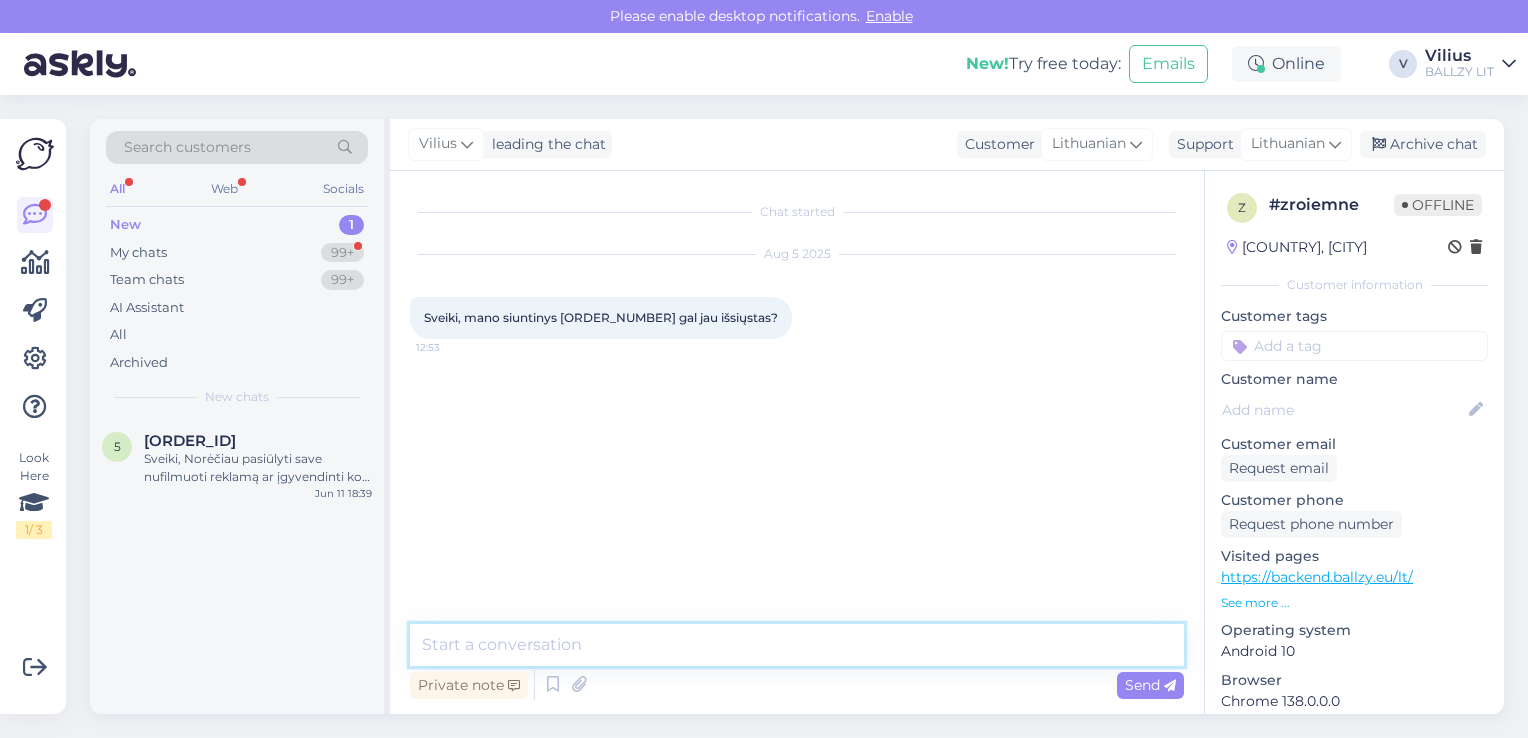 click at bounding box center [797, 645] 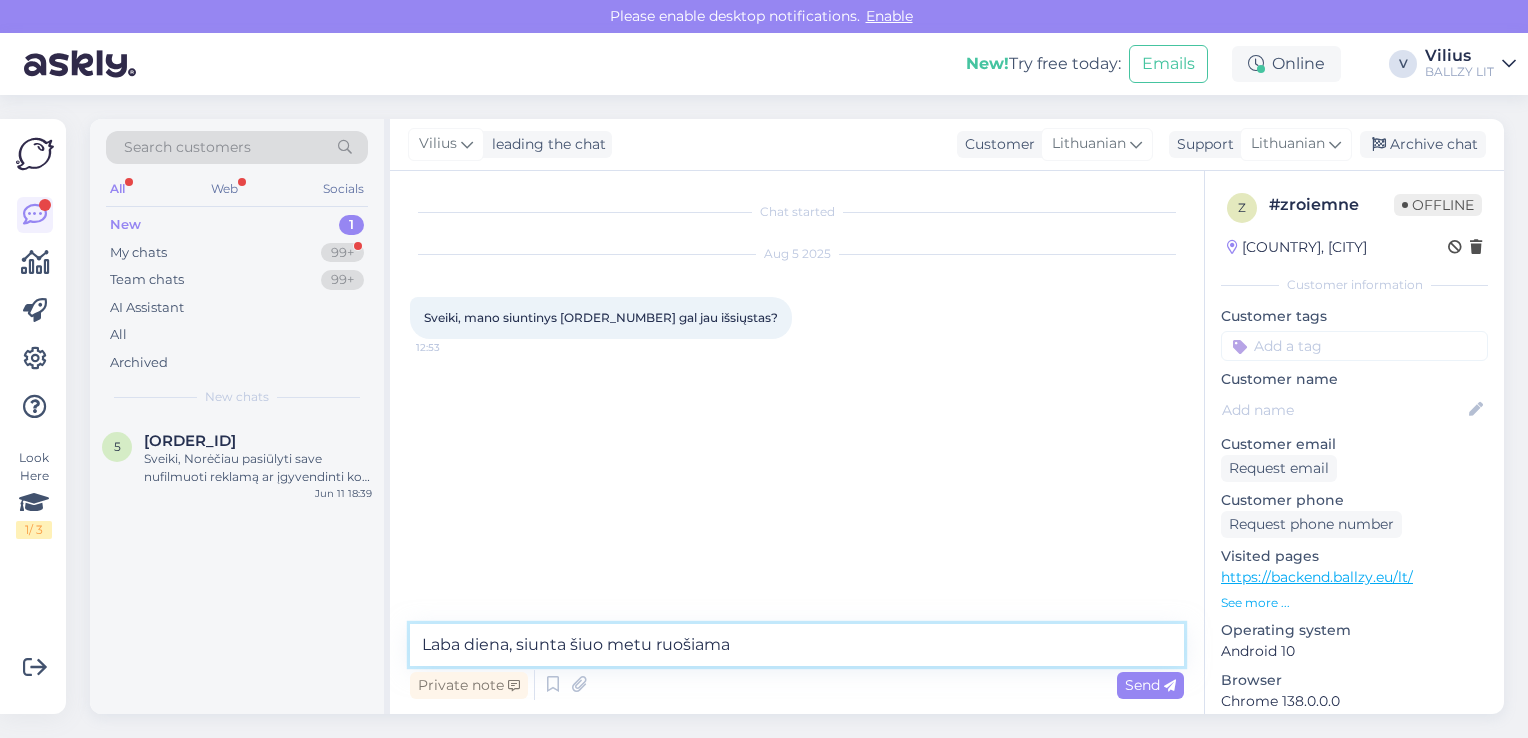 type on "Laba diena, siunta šiuo metu ruošiama." 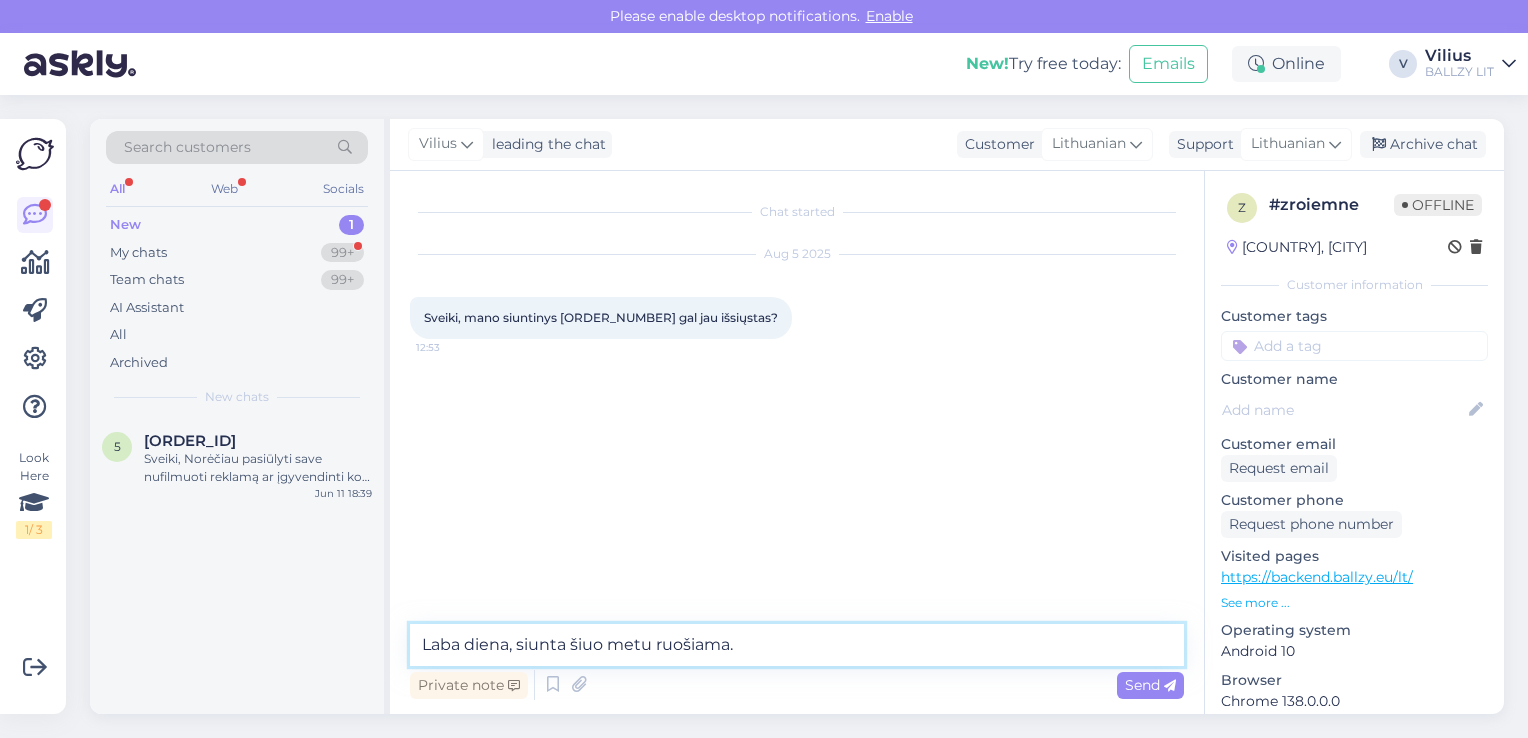 type 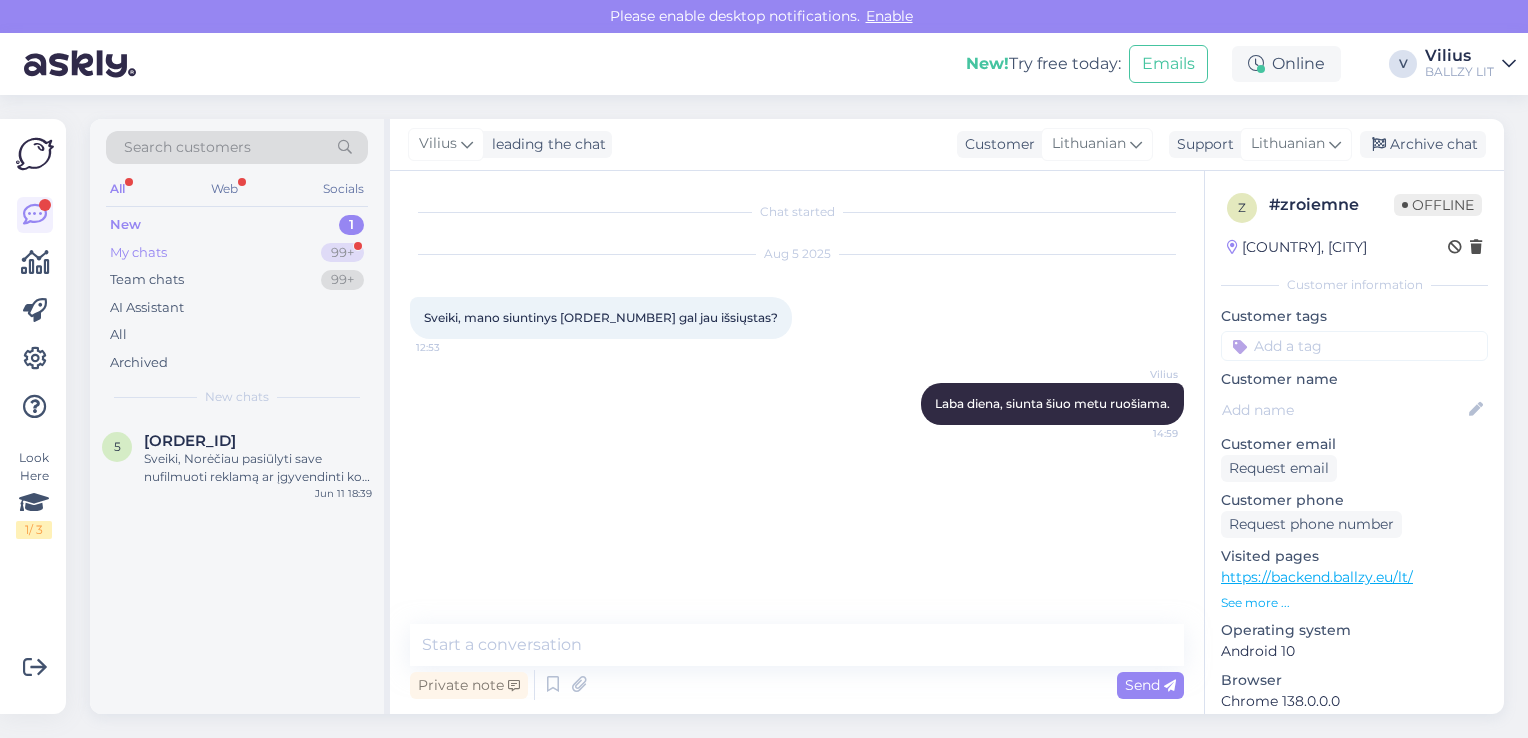 click on "My chats 99+" at bounding box center (237, 253) 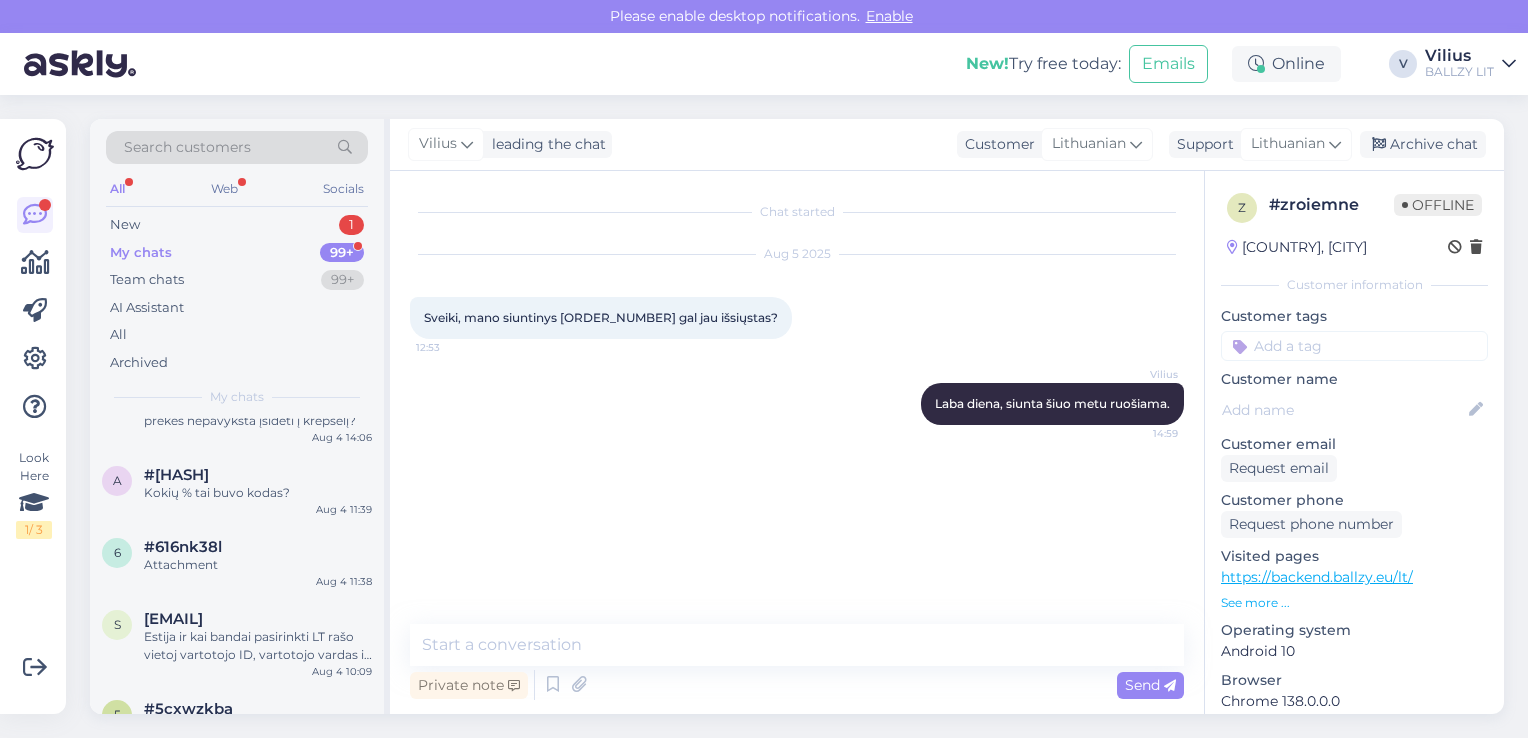 scroll, scrollTop: 1500, scrollLeft: 0, axis: vertical 